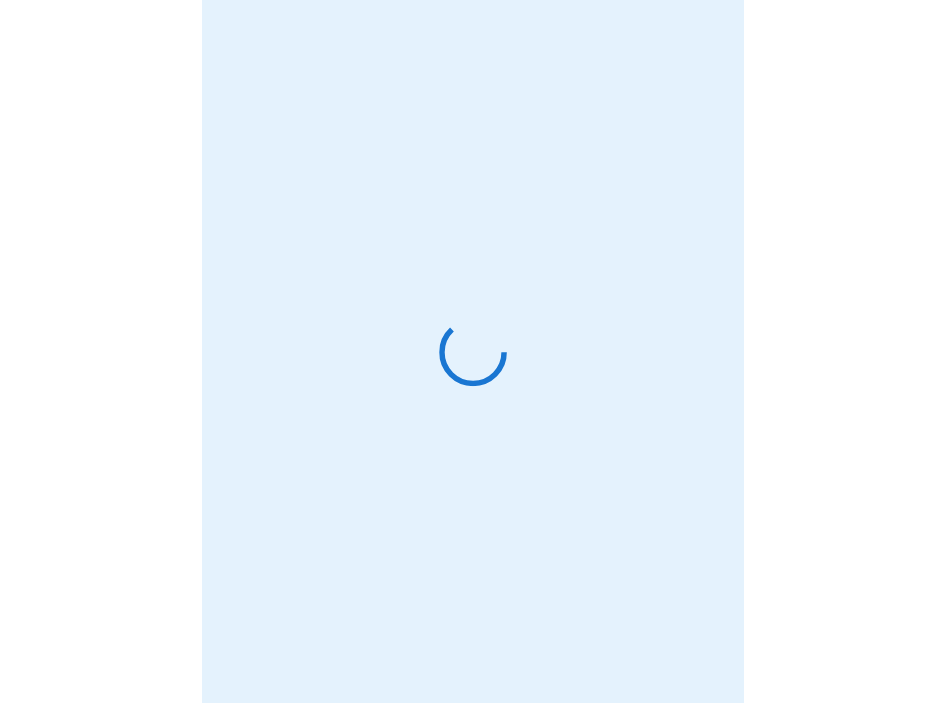 scroll, scrollTop: 0, scrollLeft: 0, axis: both 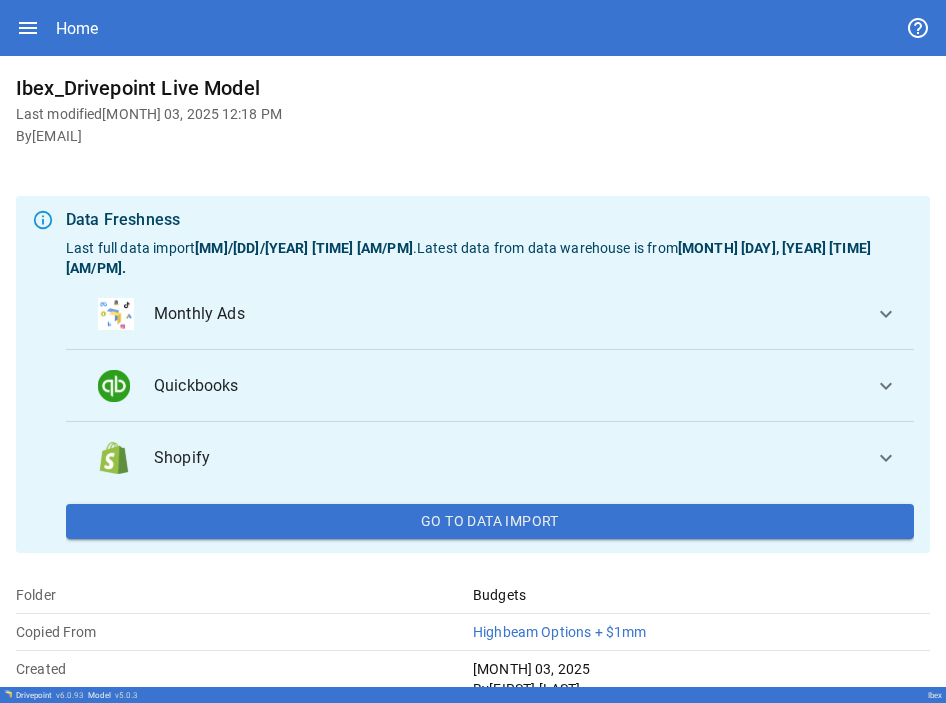 click on "expand_more" at bounding box center [886, 314] 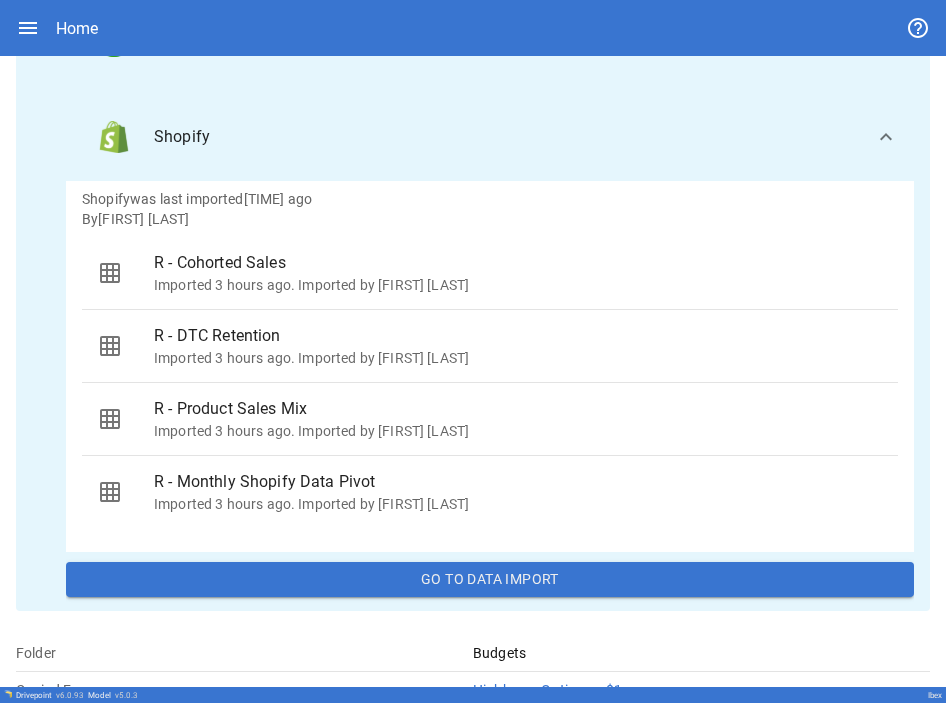 scroll, scrollTop: 300, scrollLeft: 0, axis: vertical 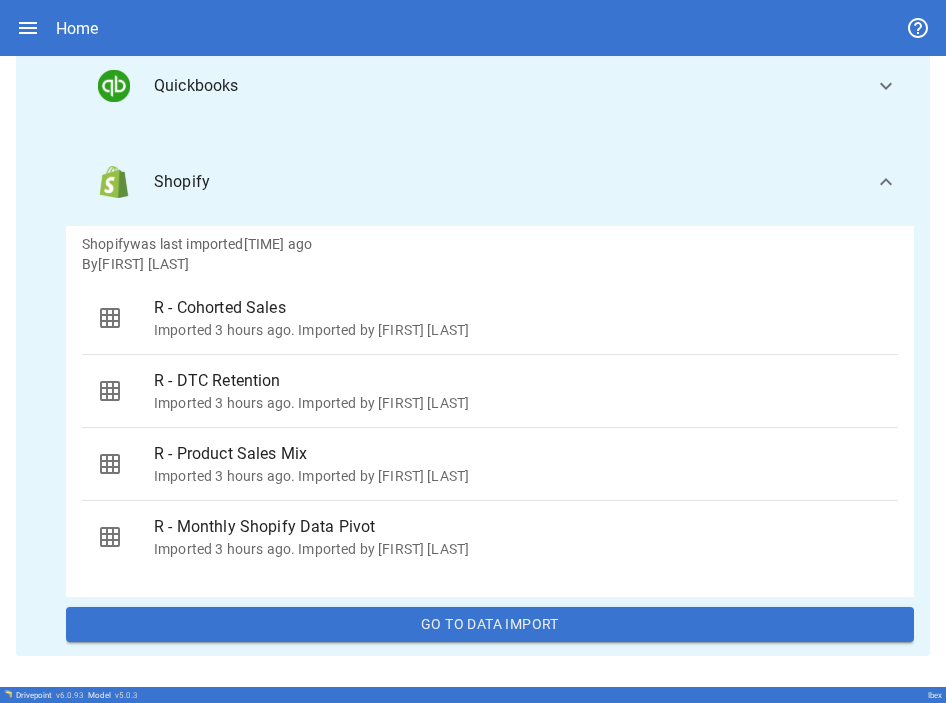 click on "expand_more" at bounding box center (886, 182) 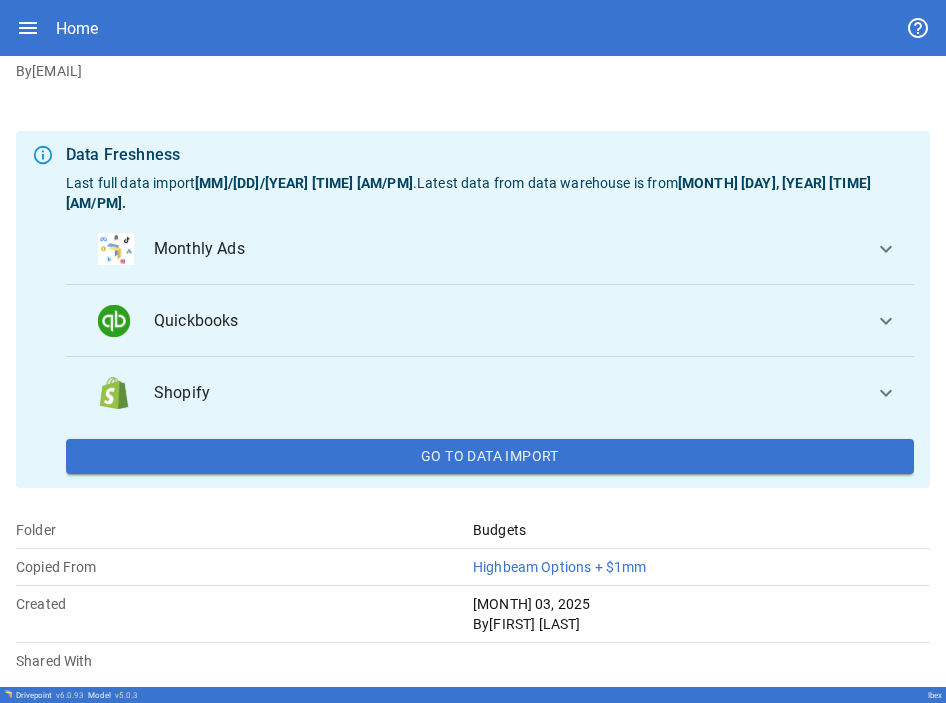 scroll, scrollTop: 45, scrollLeft: 0, axis: vertical 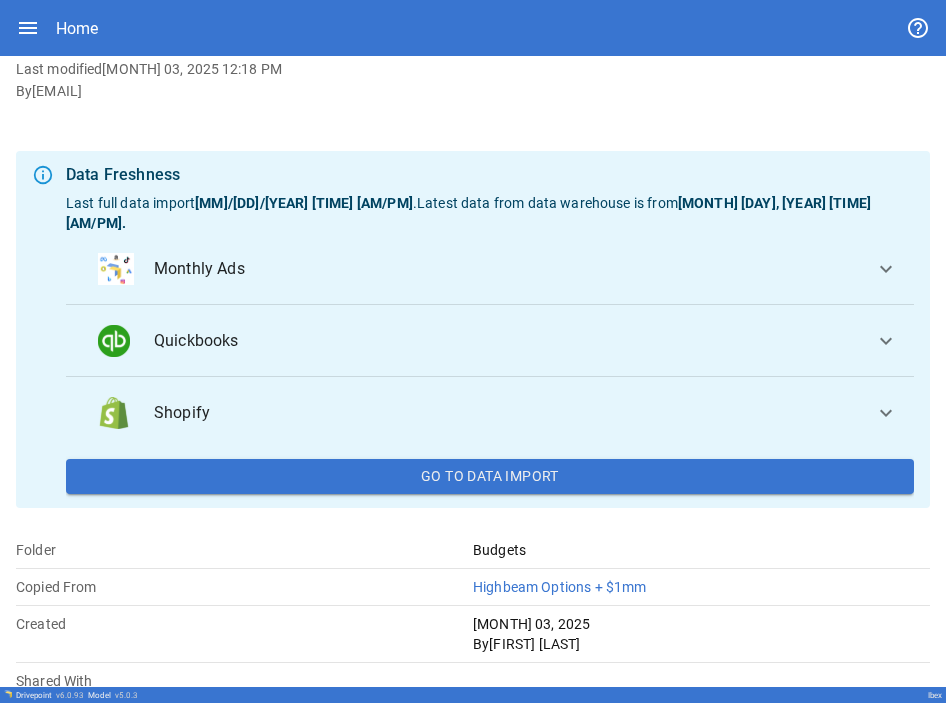 click on "Monthly Ads" at bounding box center (506, 269) 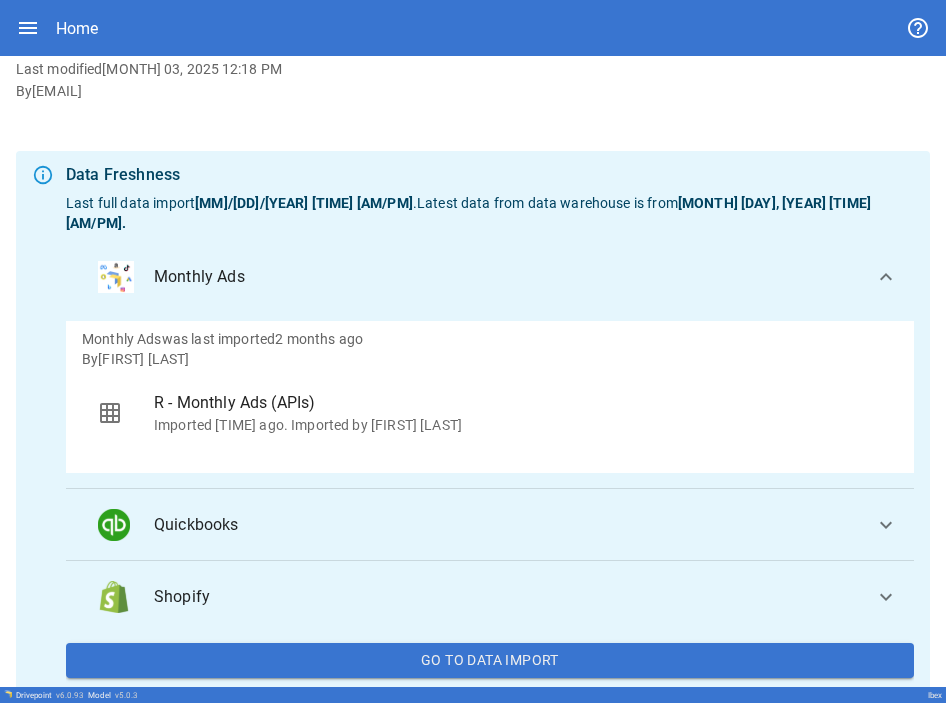 click on "Go To Data Import" at bounding box center (490, 661) 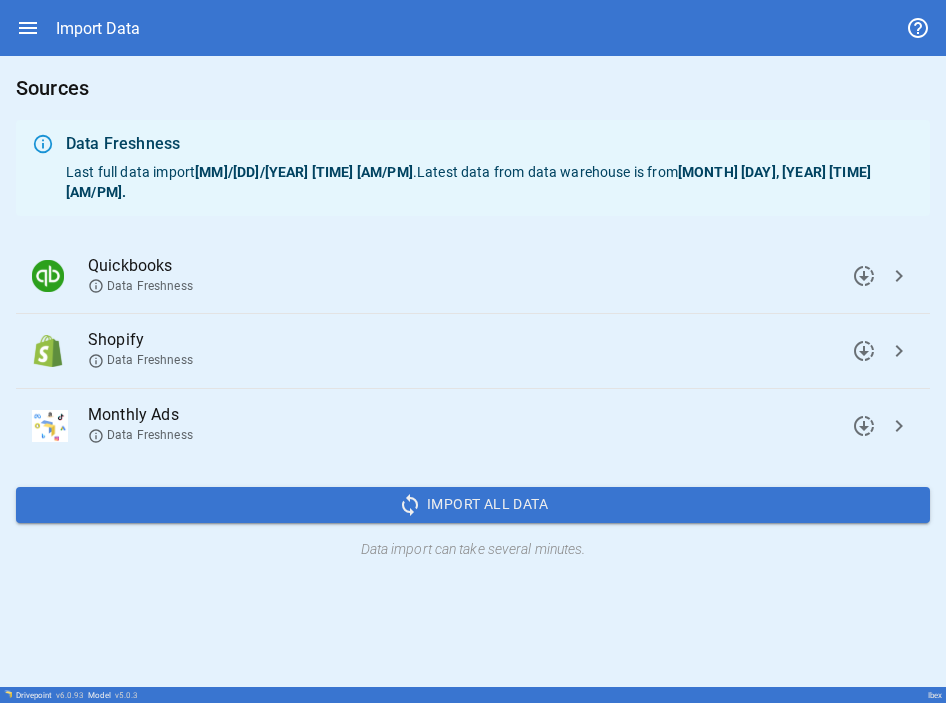 click on "chevron_right" at bounding box center [864, 276] 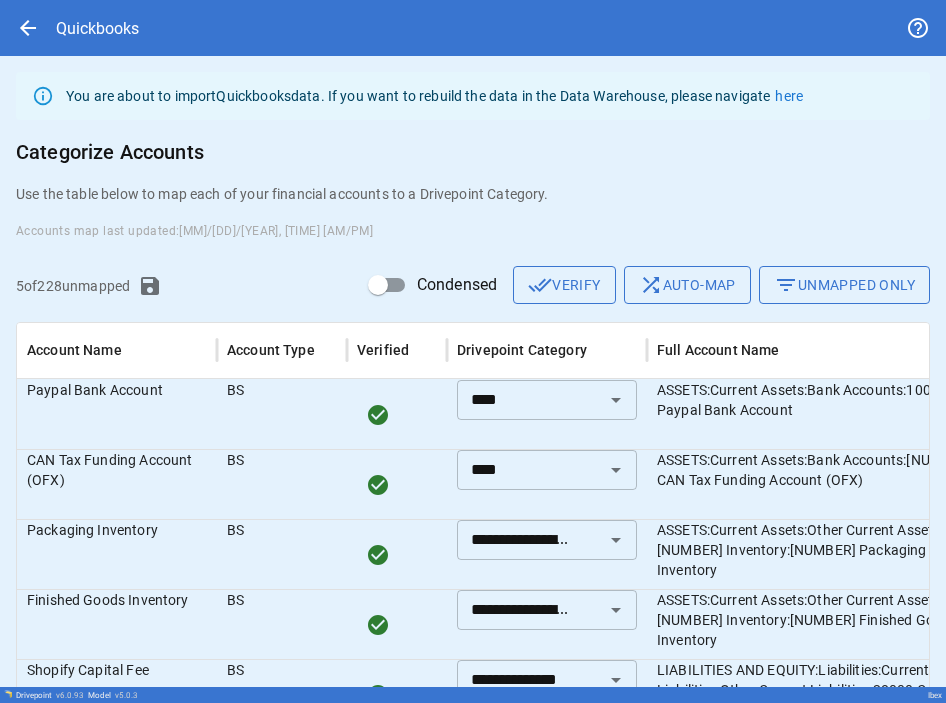 drag, startPoint x: 17, startPoint y: 289, endPoint x: 138, endPoint y: 291, distance: 121.016525 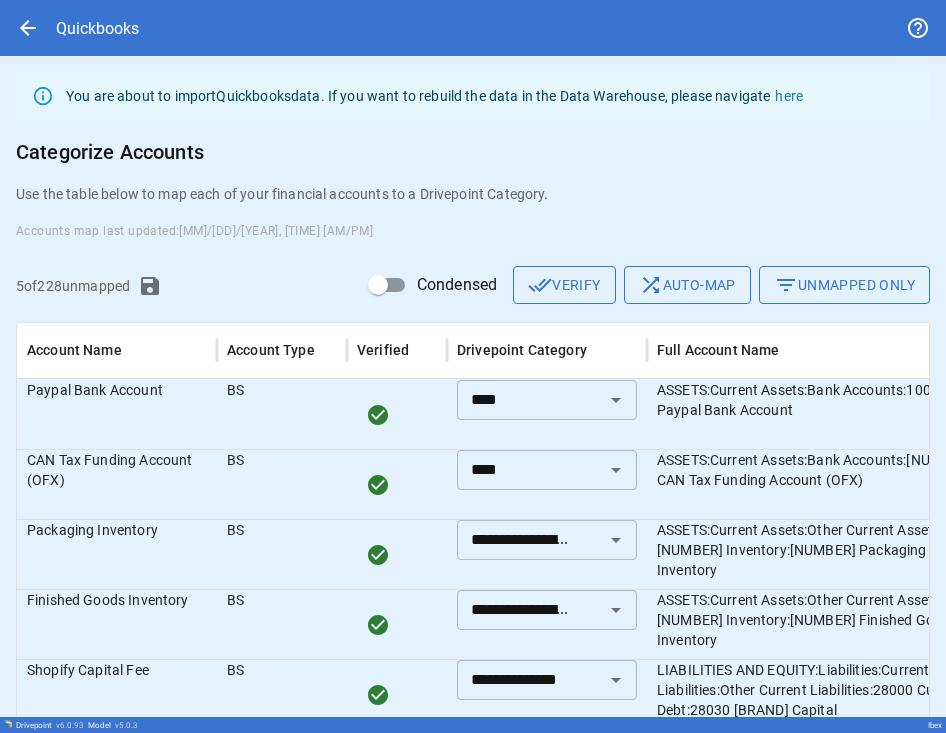 click on "filter_list Unmapped Only" at bounding box center (844, 285) 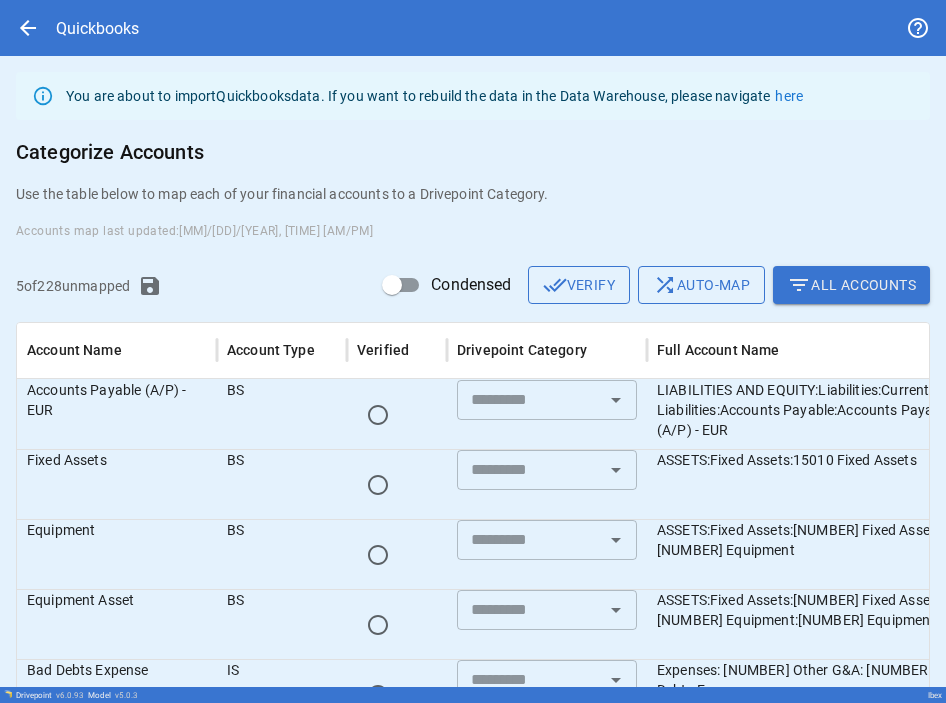 scroll, scrollTop: 26, scrollLeft: 0, axis: vertical 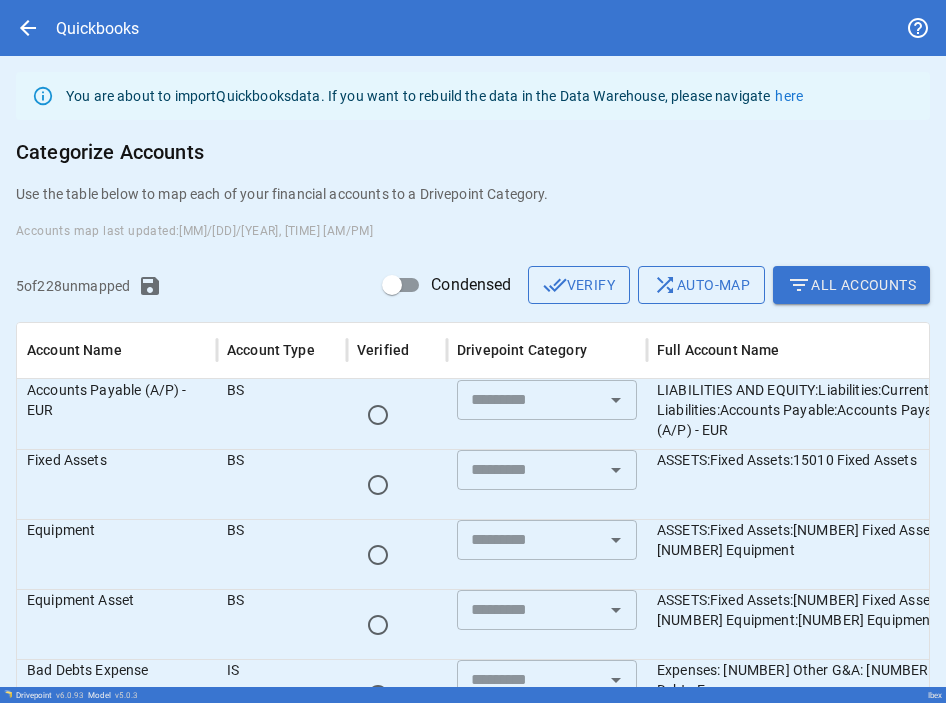 click at bounding box center [616, 400] 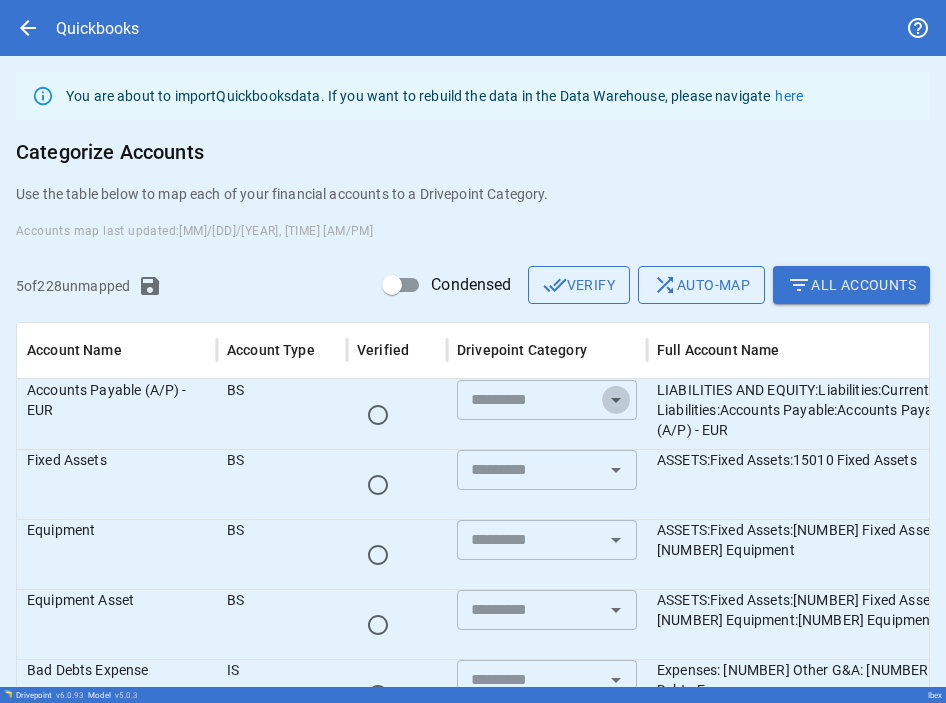 click at bounding box center [616, 400] 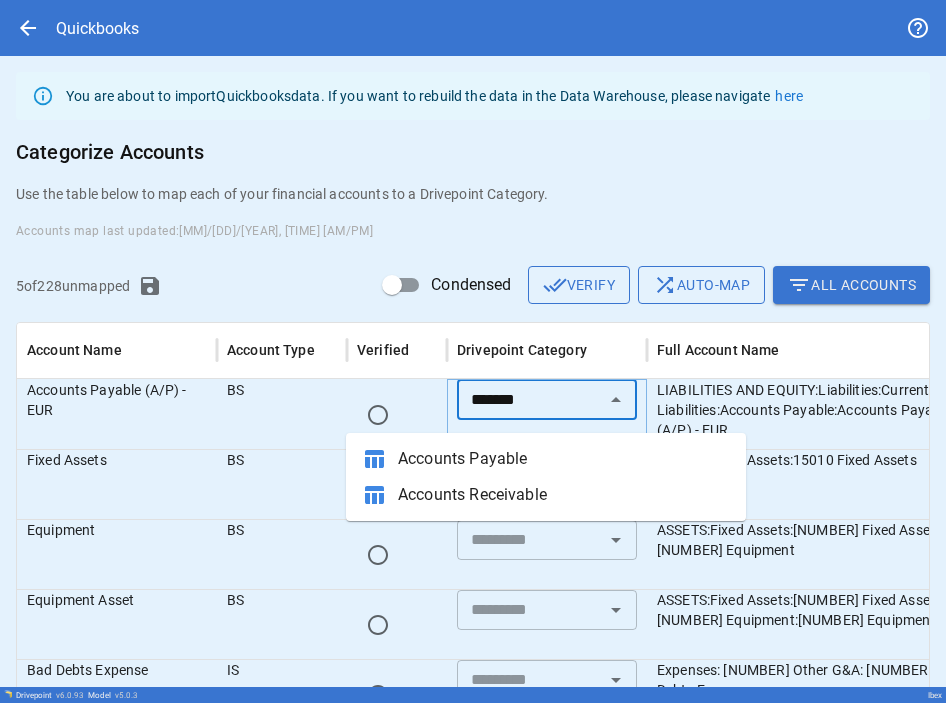 click on "Accounts Payable" at bounding box center (564, 459) 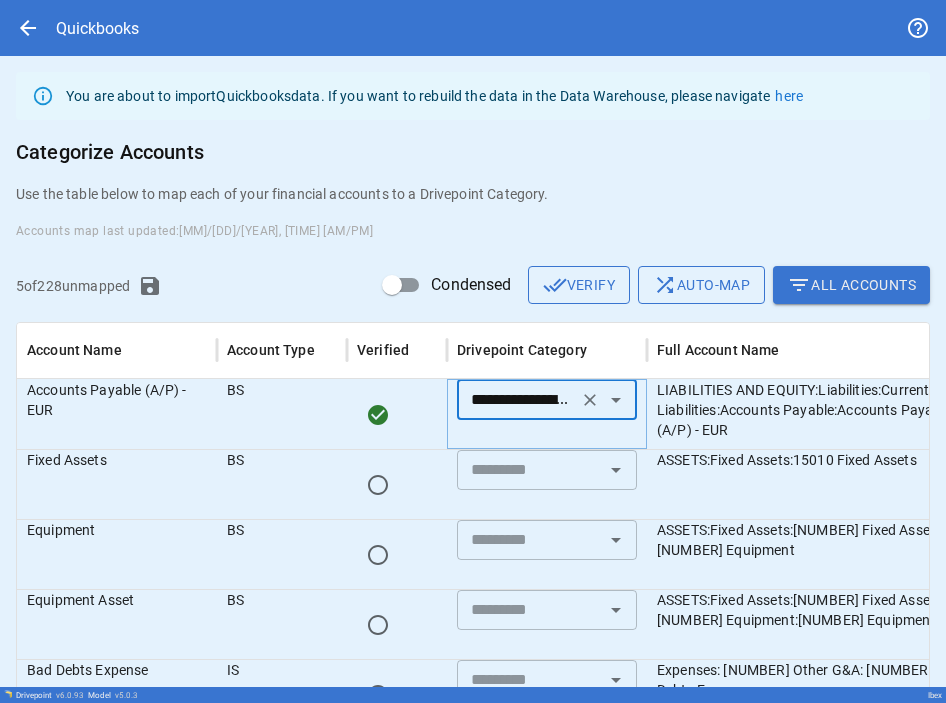 scroll, scrollTop: 34, scrollLeft: 0, axis: vertical 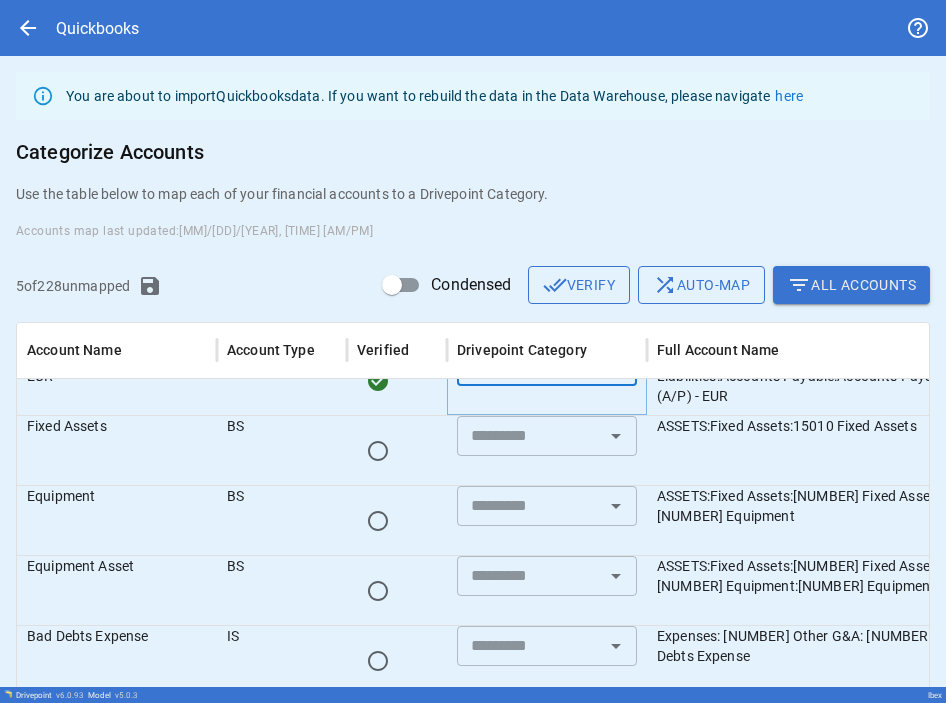type on "**********" 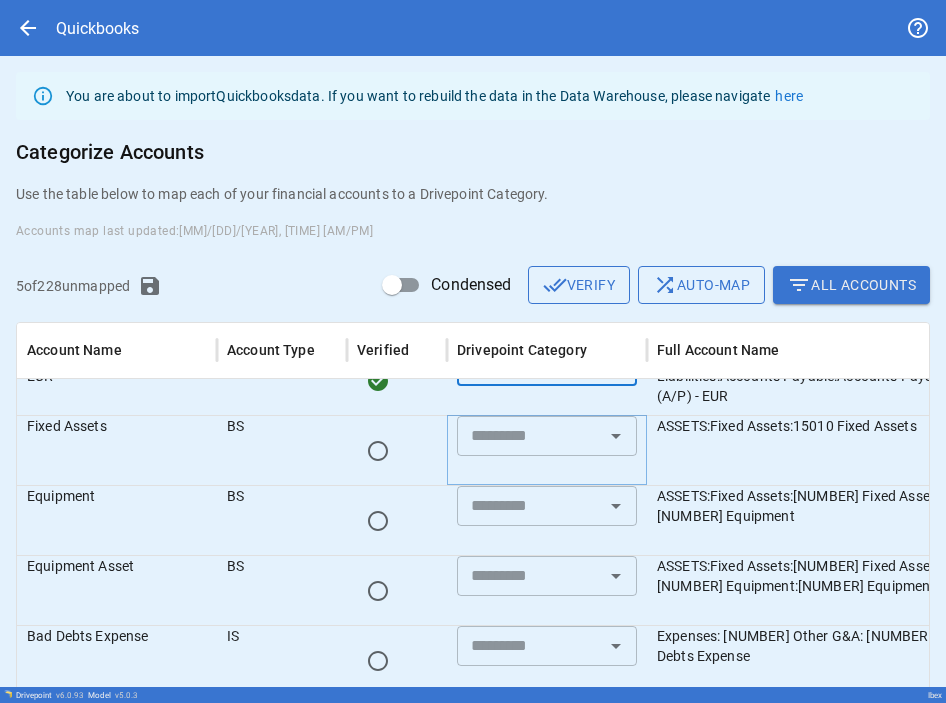 click at bounding box center (530, 436) 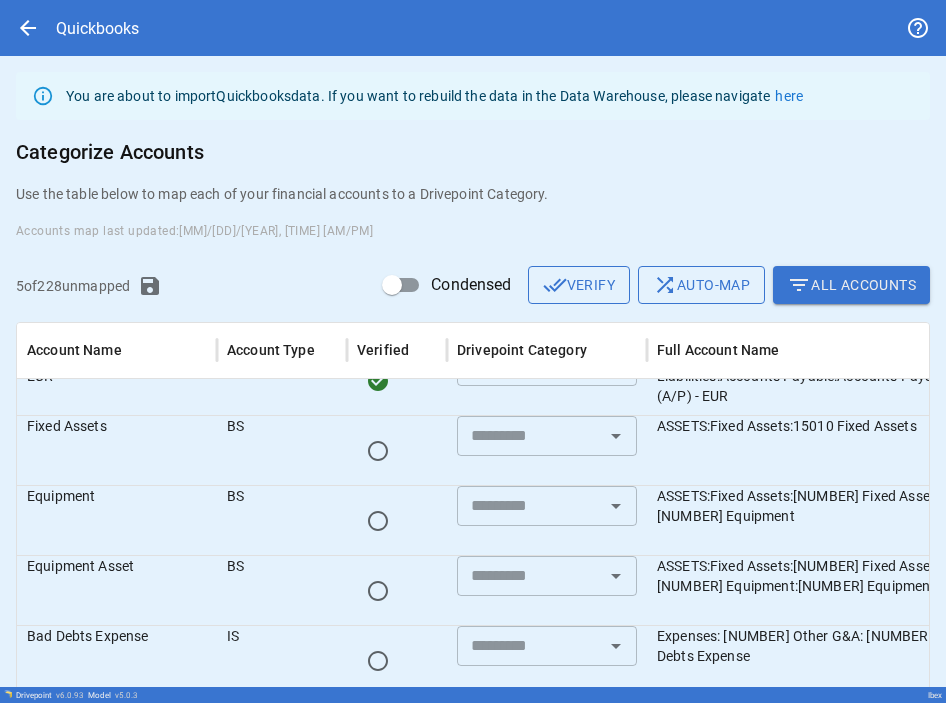 click on "​" at bounding box center (547, 366) 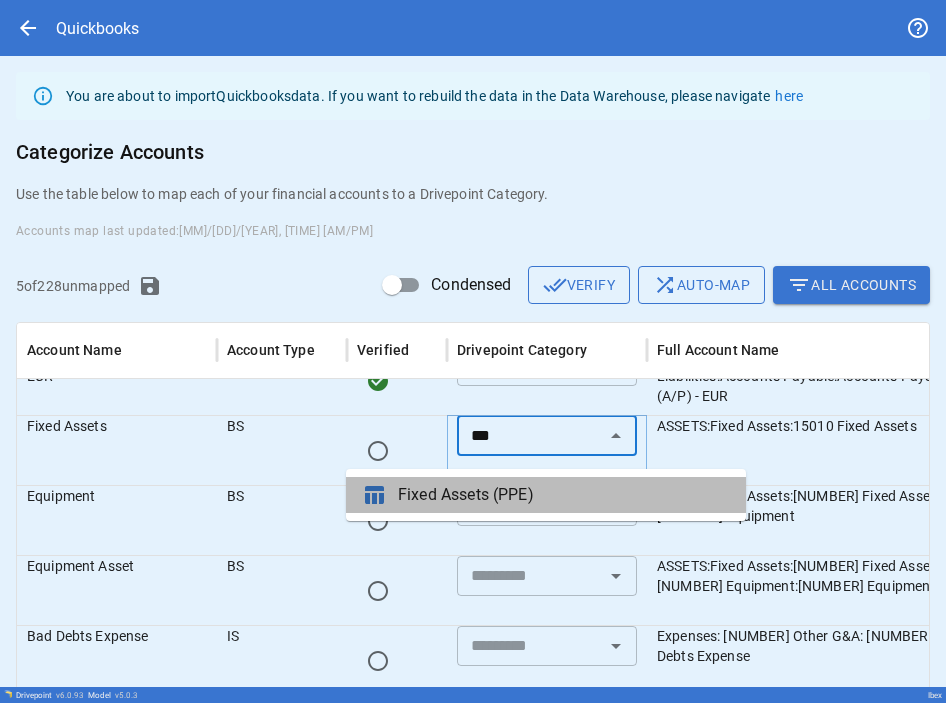 click on "Fixed Assets (PPE)" at bounding box center (564, 495) 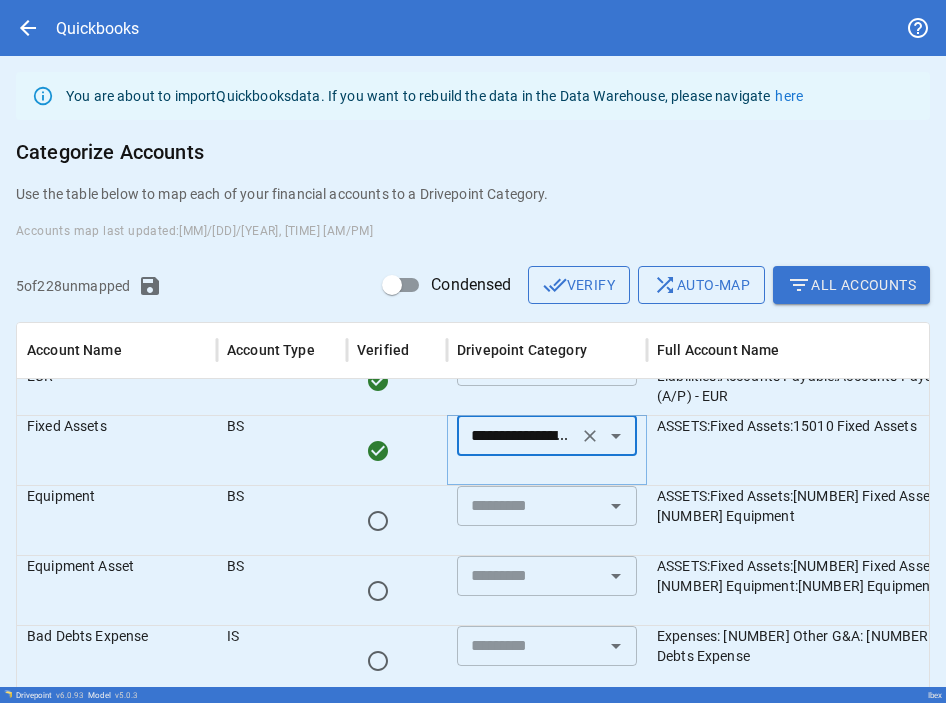 scroll, scrollTop: 97, scrollLeft: 0, axis: vertical 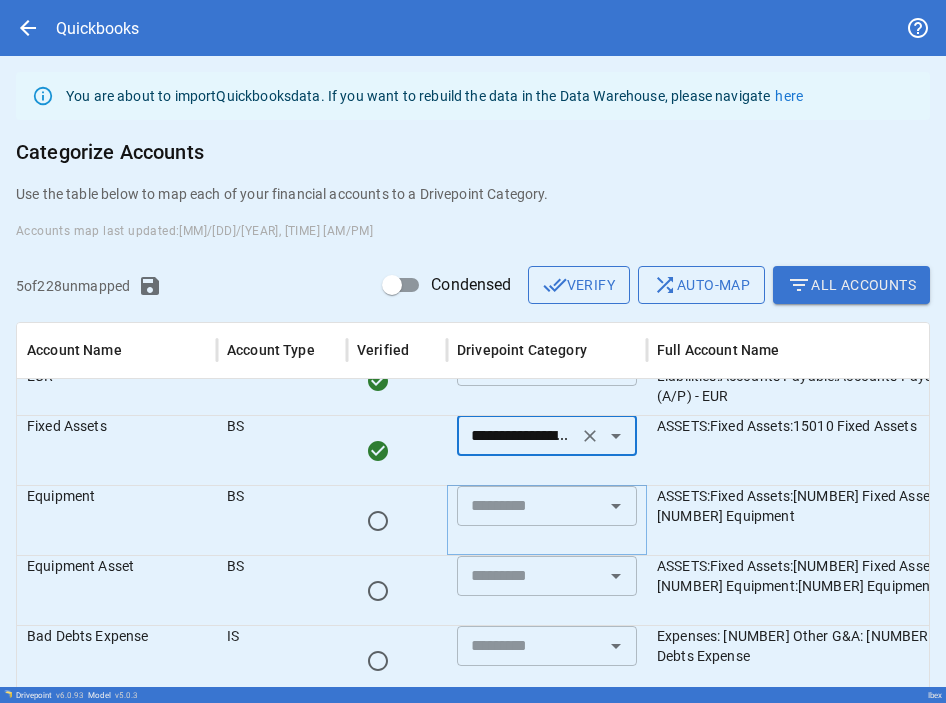 click at bounding box center [530, 506] 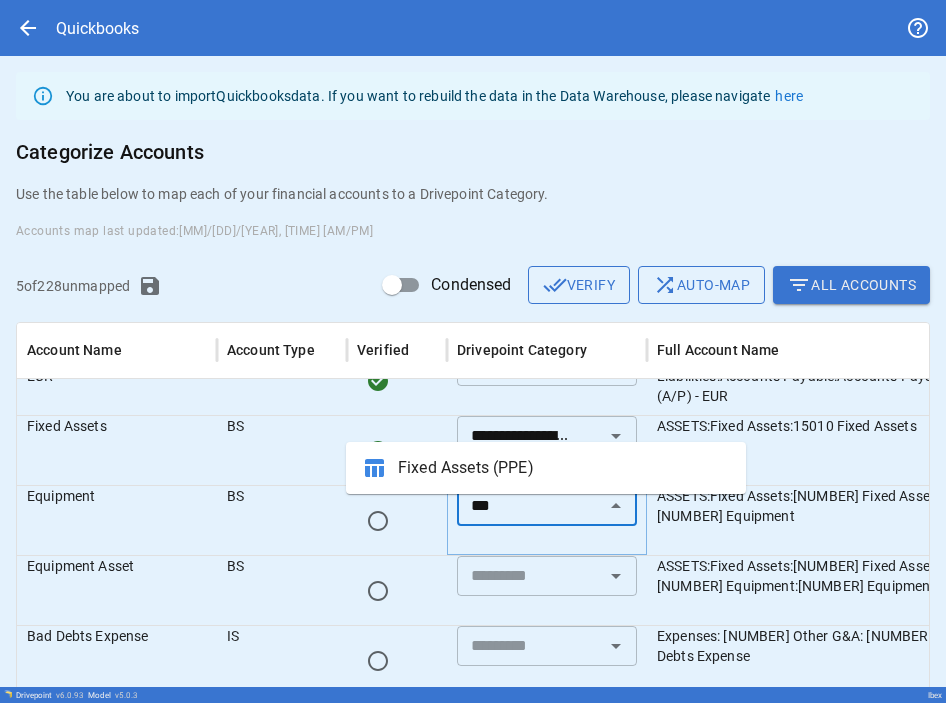 click on "Fixed Assets (PPE)" at bounding box center (564, 468) 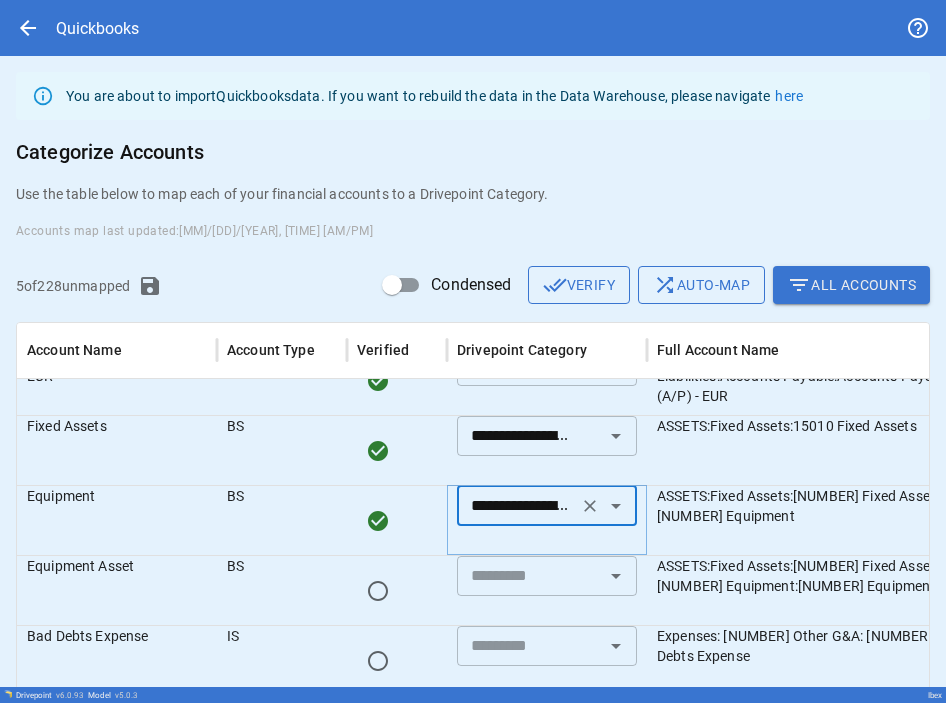 type on "**********" 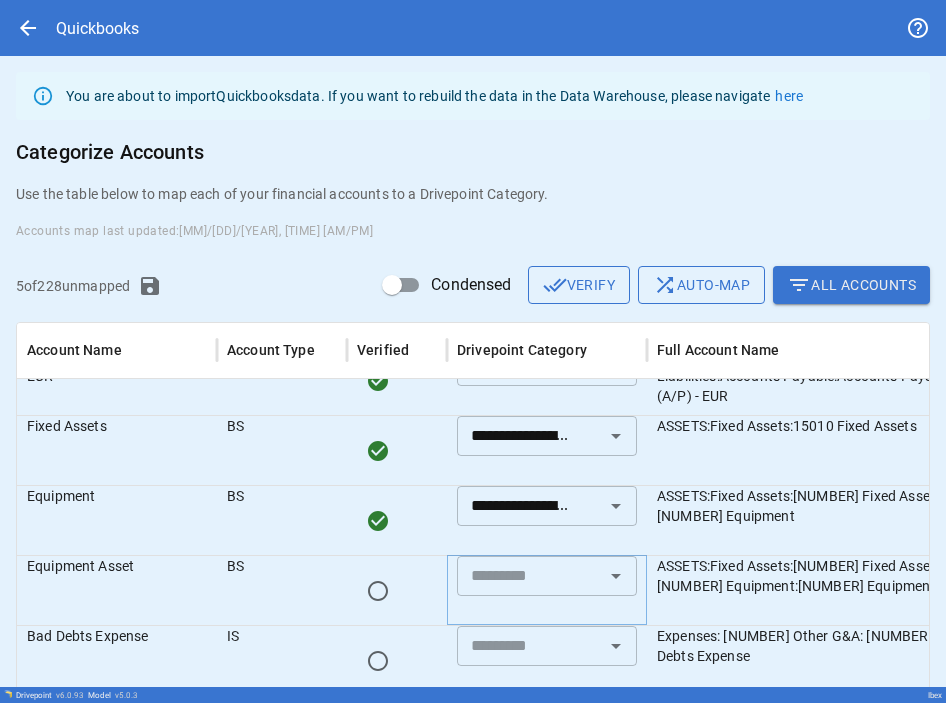 click at bounding box center (530, 576) 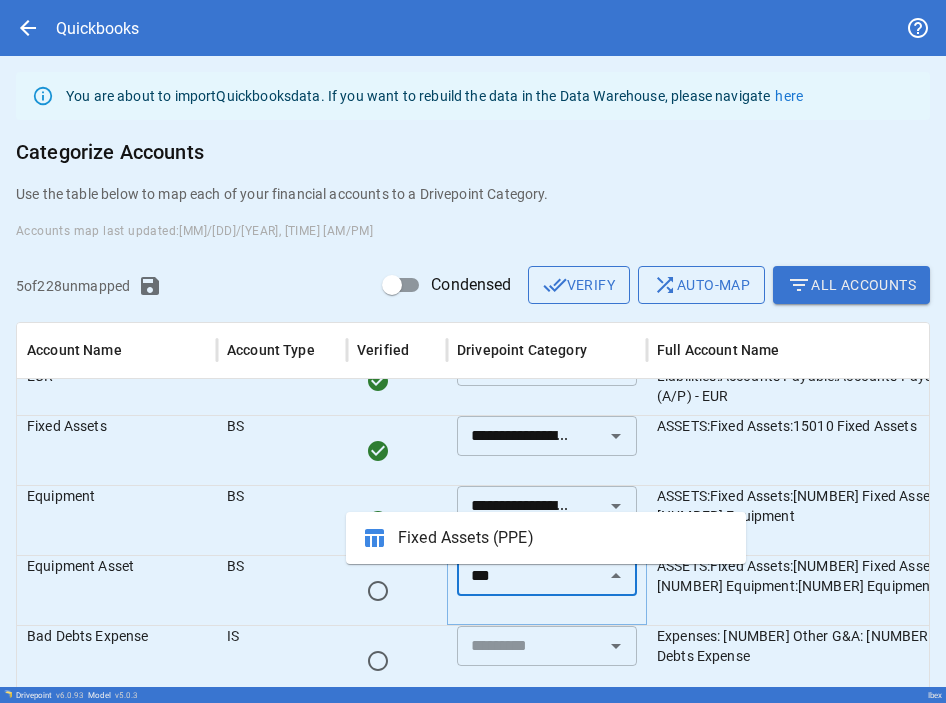 click on "Fixed Assets (PPE)" at bounding box center (564, 538) 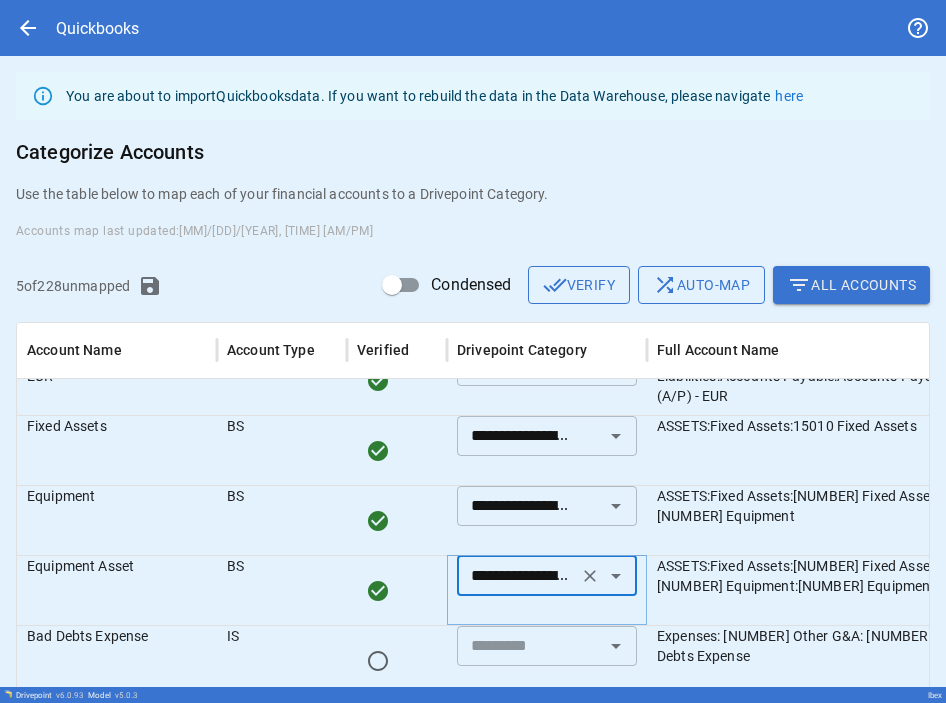 type on "**********" 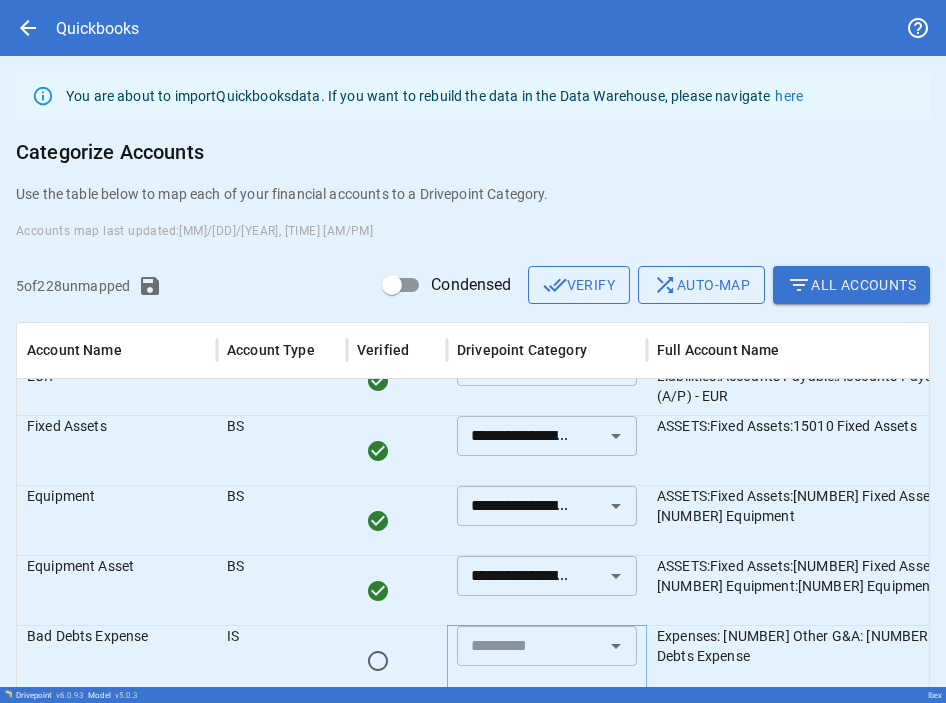 click at bounding box center [530, 646] 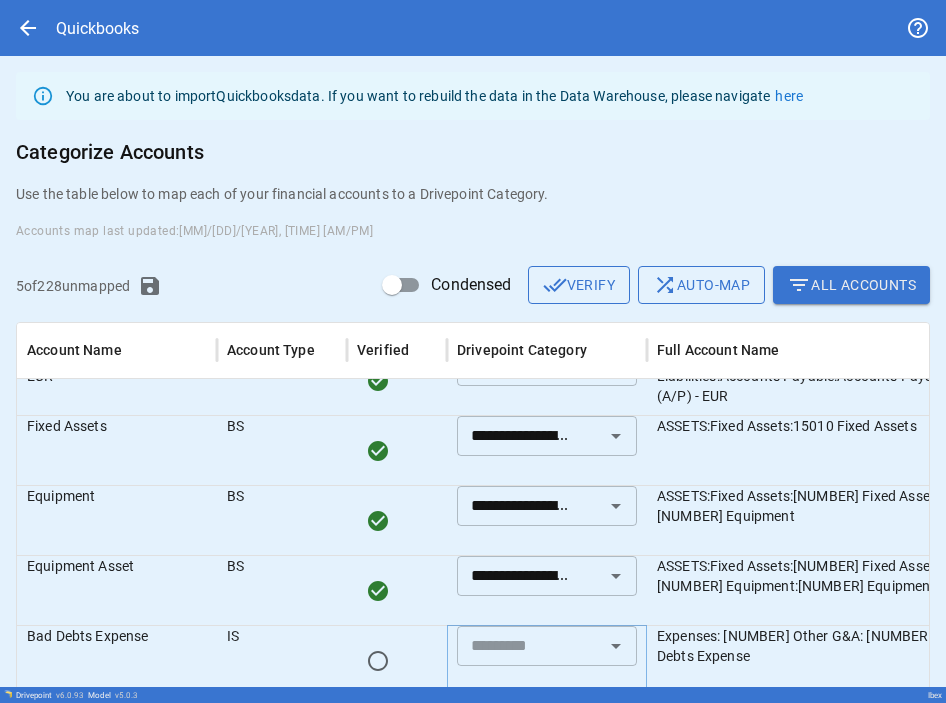 click at bounding box center (530, 646) 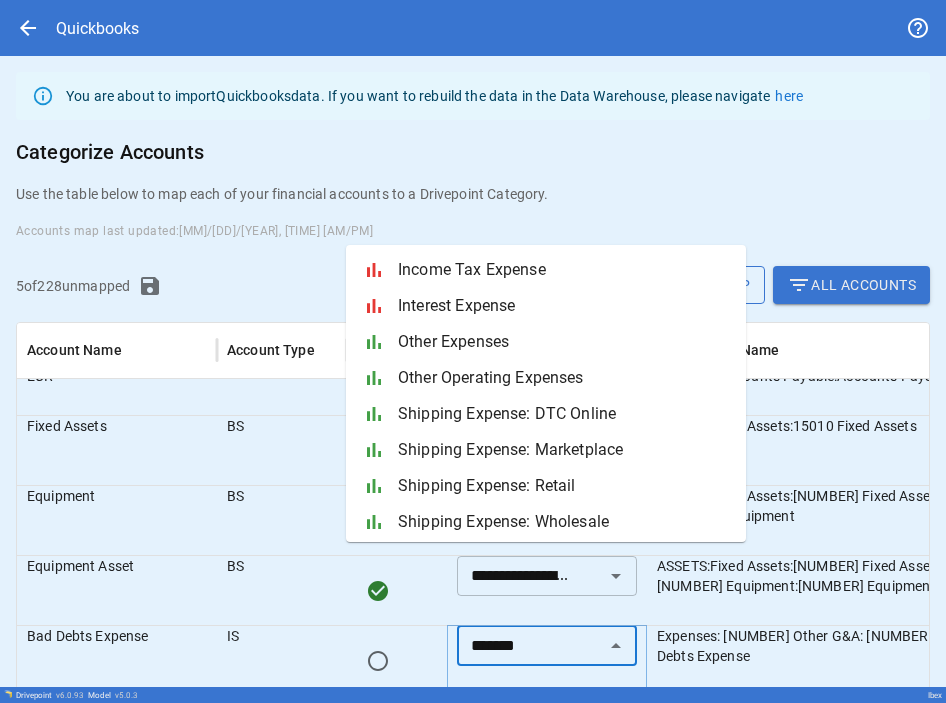 scroll, scrollTop: 0, scrollLeft: 0, axis: both 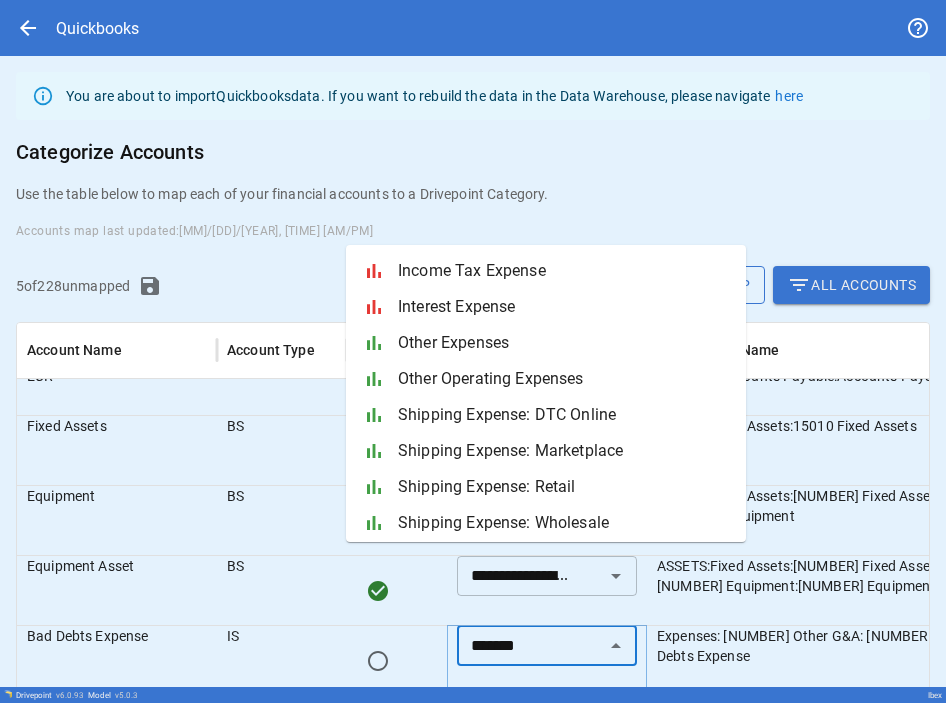 click on "*******" at bounding box center [530, 646] 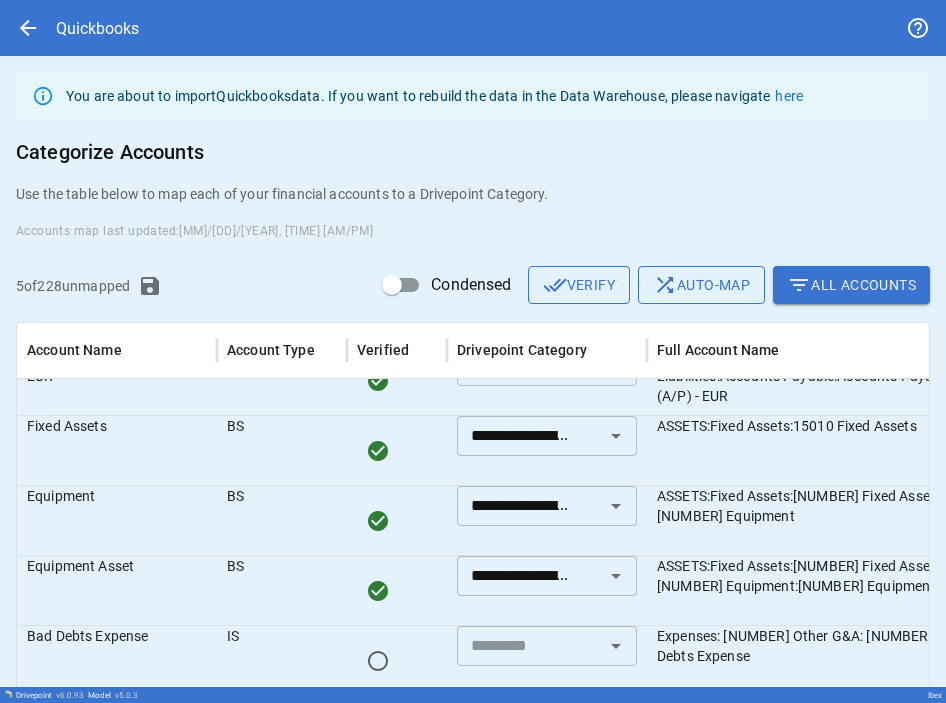 click on "Quickbooks" at bounding box center (473, 28) 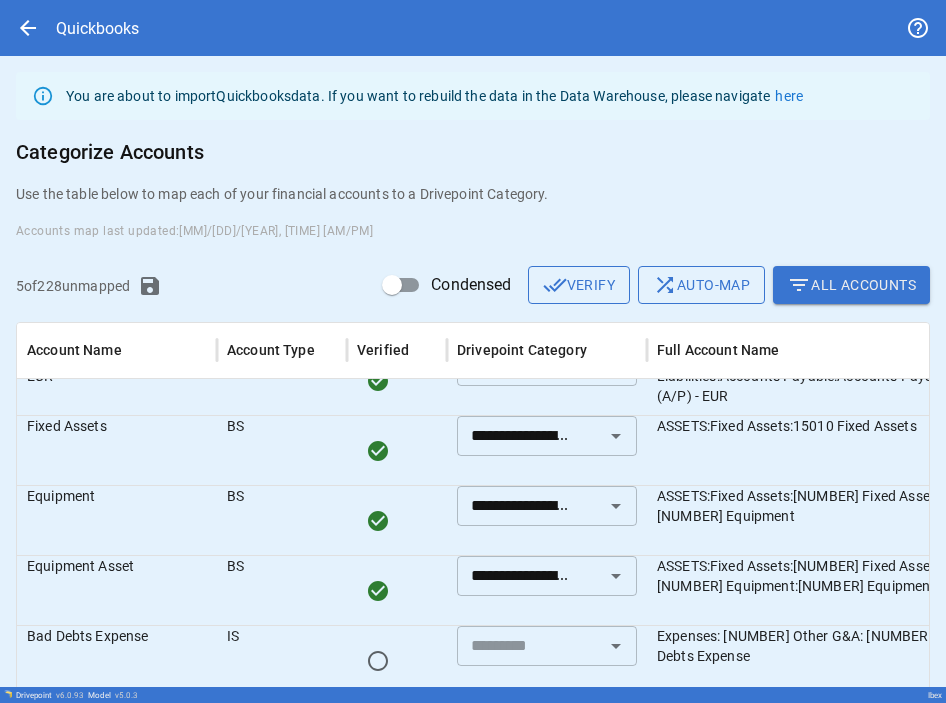 scroll, scrollTop: 0, scrollLeft: 0, axis: both 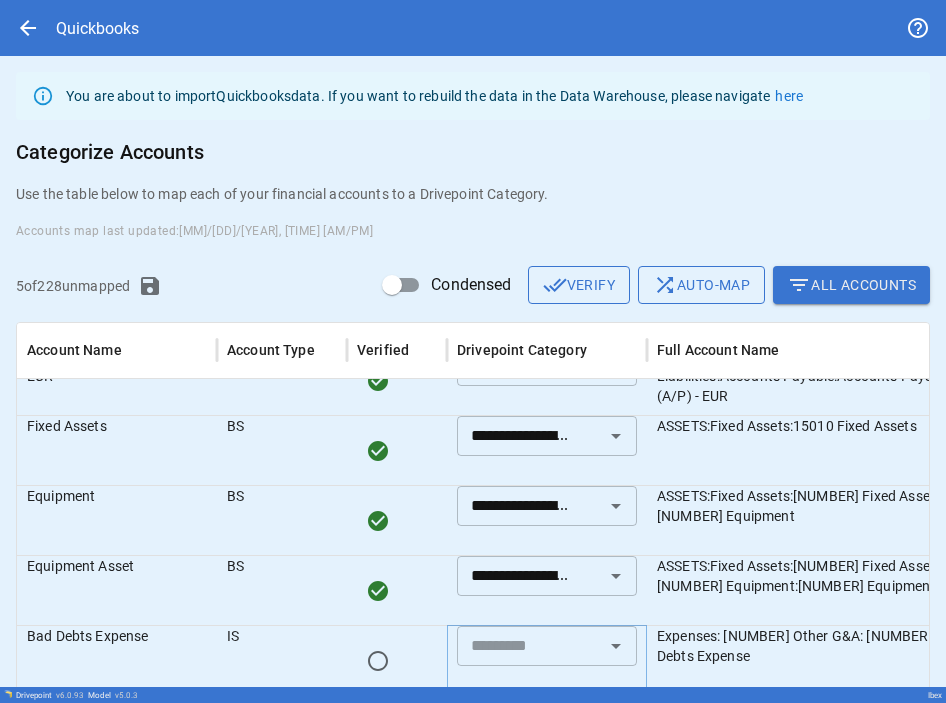 click at bounding box center [530, 646] 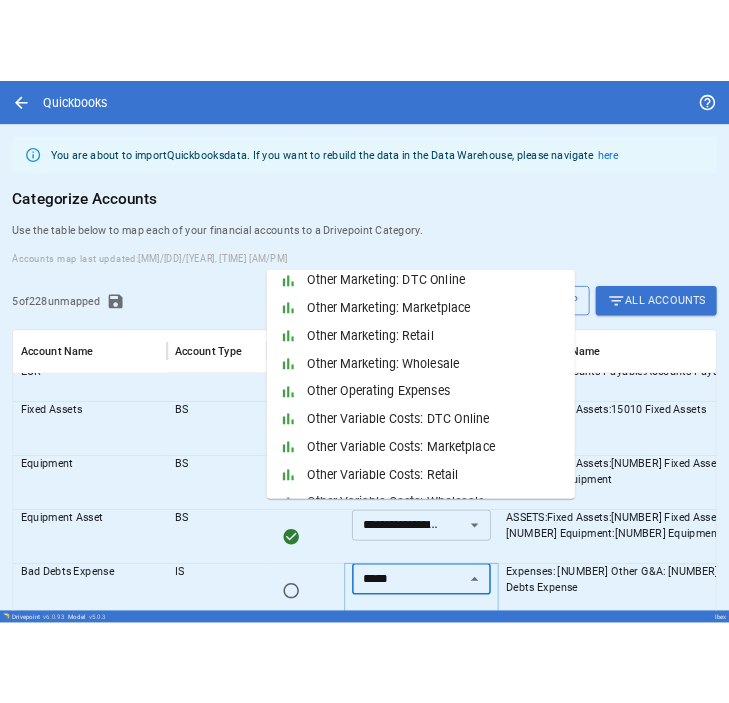scroll, scrollTop: 259, scrollLeft: 0, axis: vertical 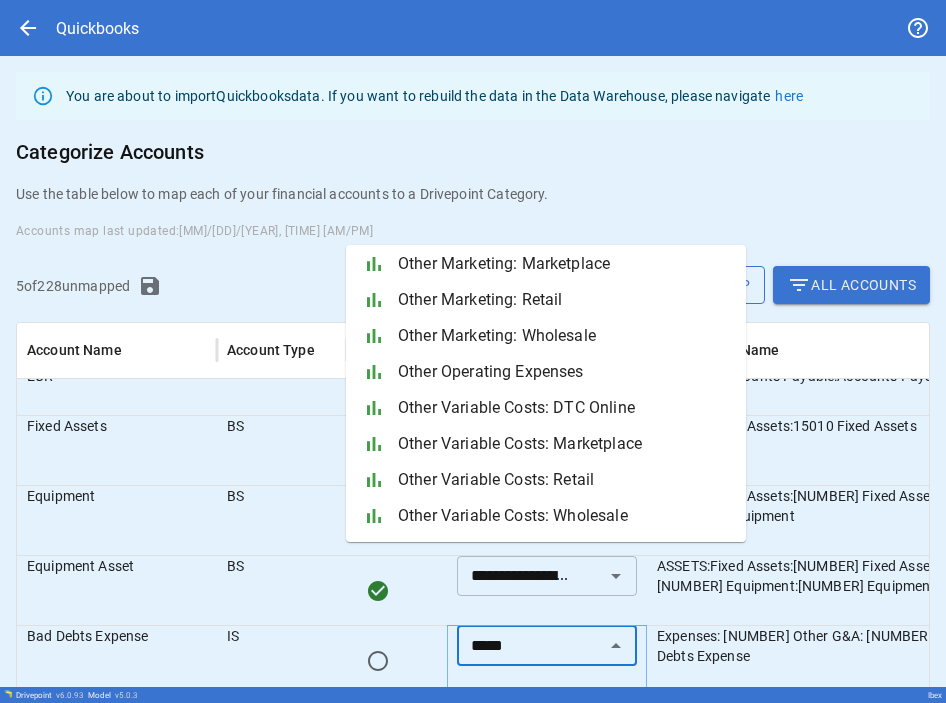 click on "Other Operating Expenses" at bounding box center (564, 372) 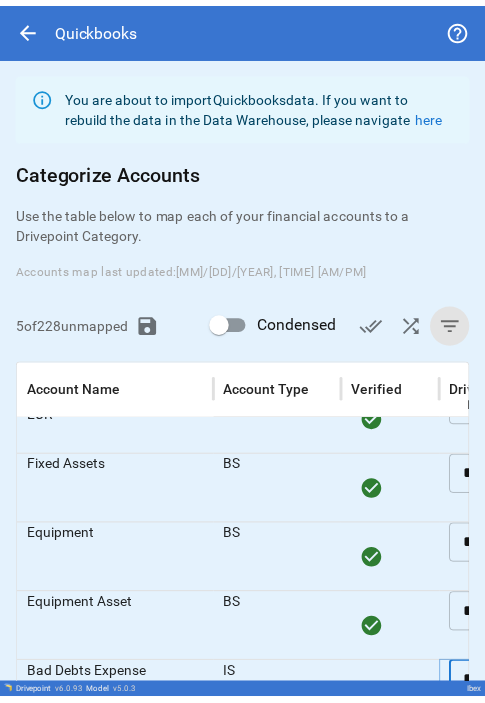 scroll, scrollTop: 137, scrollLeft: 0, axis: vertical 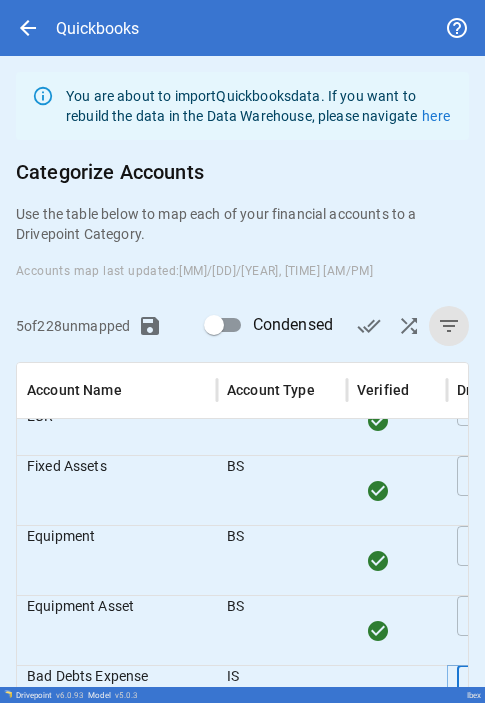 type on "**********" 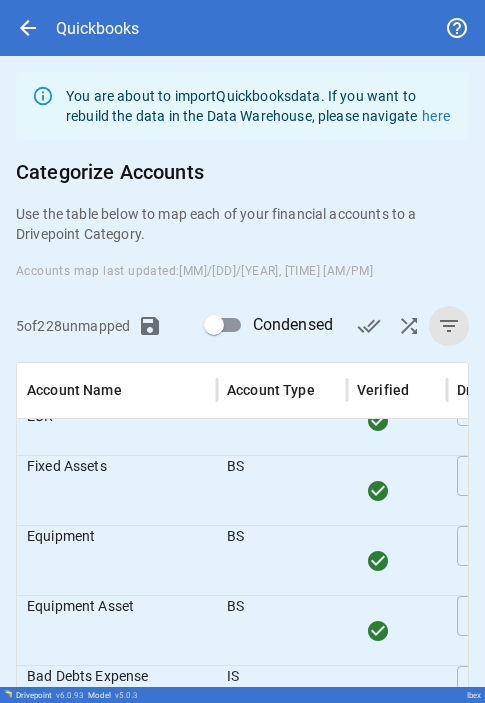 scroll, scrollTop: 157, scrollLeft: 0, axis: vertical 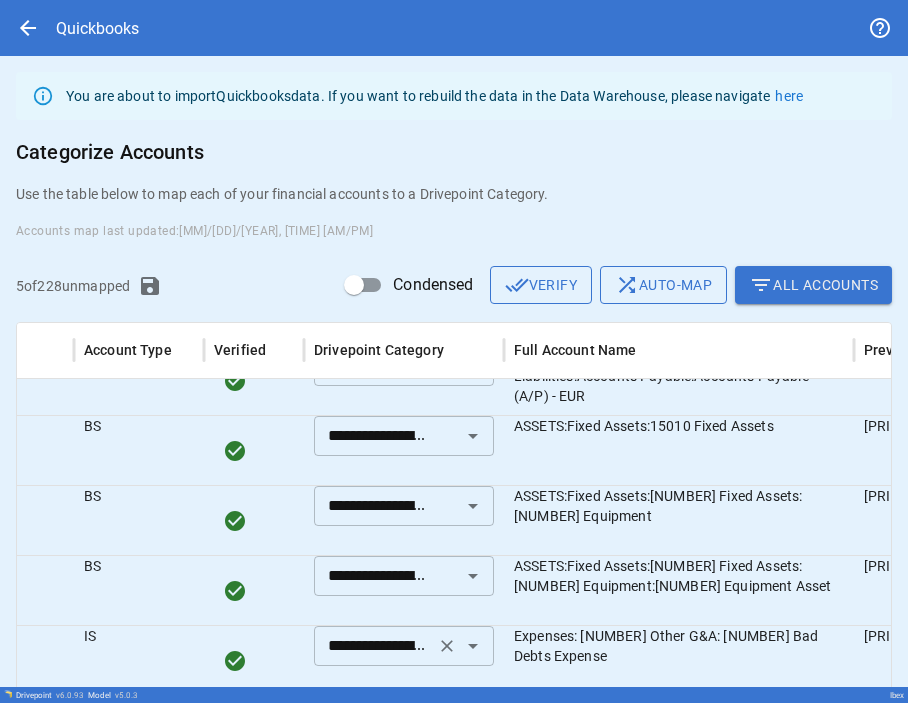 click at bounding box center [473, 646] 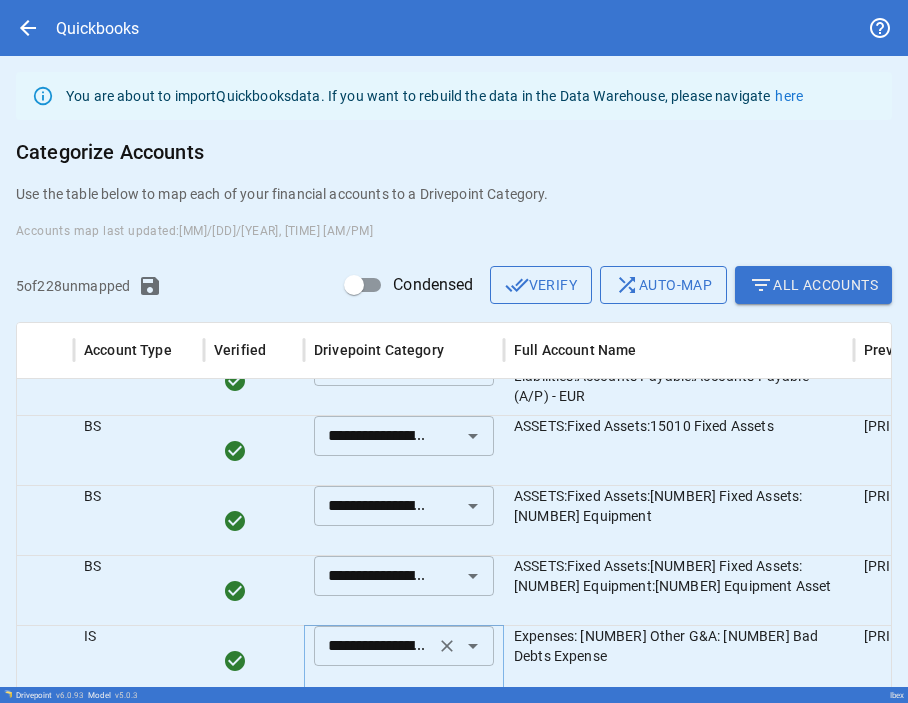 scroll, scrollTop: 0, scrollLeft: 91, axis: horizontal 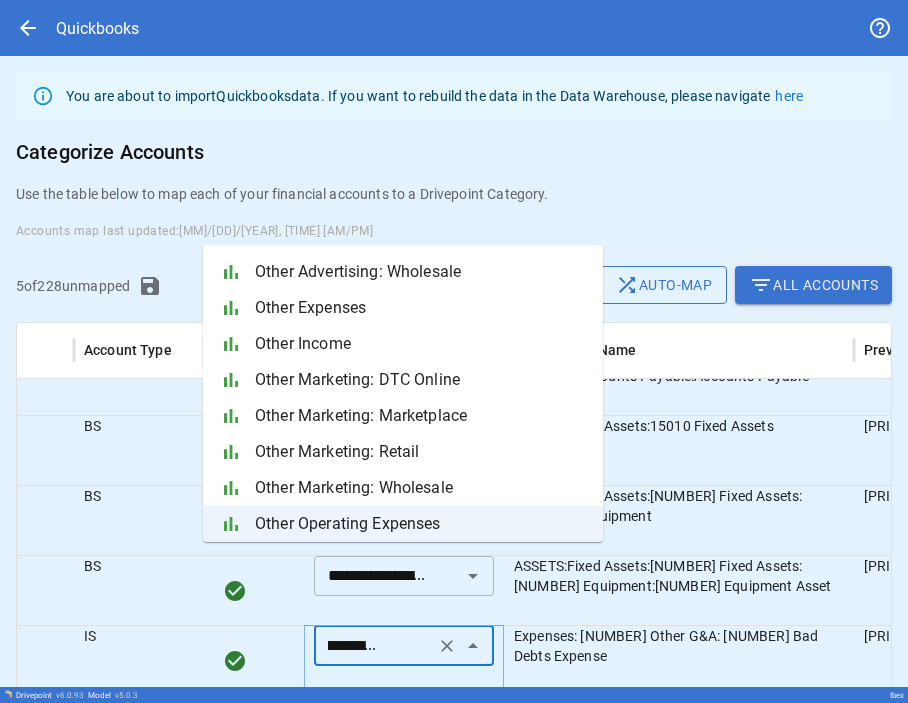 click on "Other Expenses" at bounding box center (421, 308) 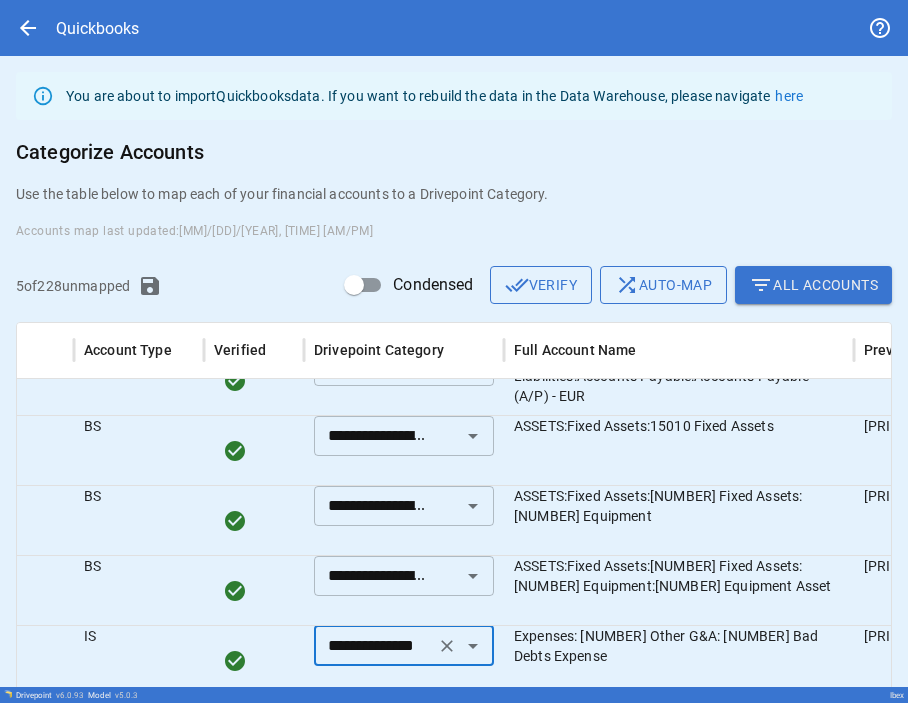 scroll, scrollTop: 0, scrollLeft: 0, axis: both 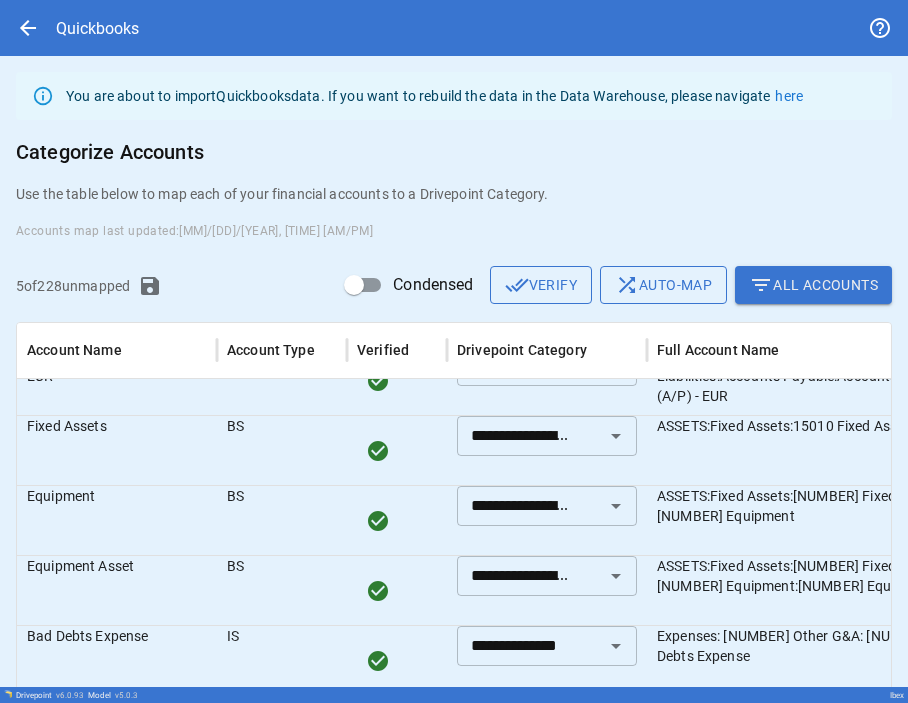 click on "Save Accounts Map" at bounding box center (454, 743) 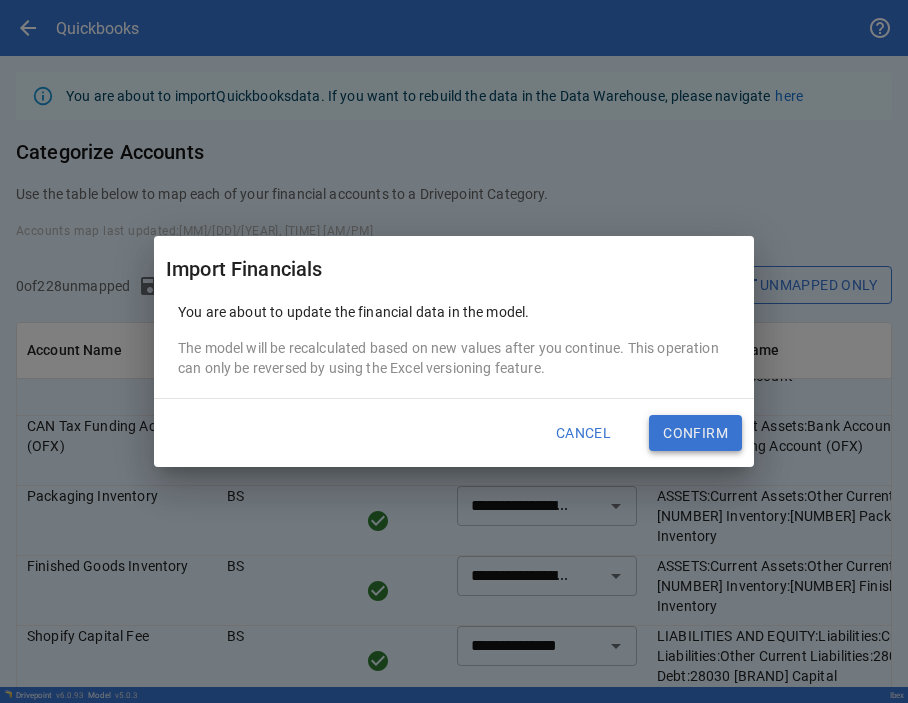 click on "Confirm" at bounding box center [695, 433] 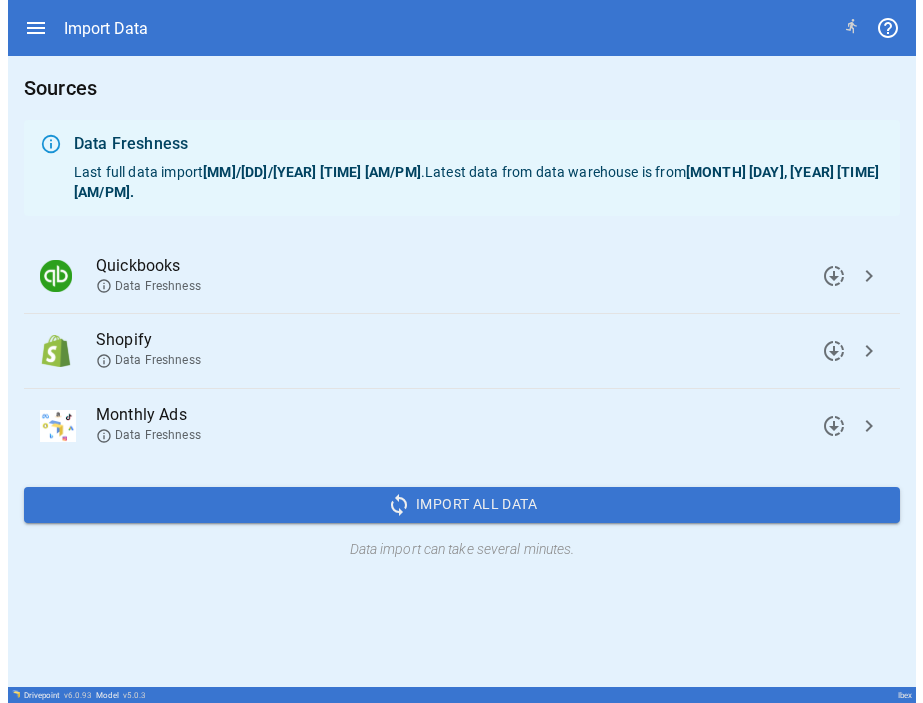 scroll, scrollTop: 0, scrollLeft: 0, axis: both 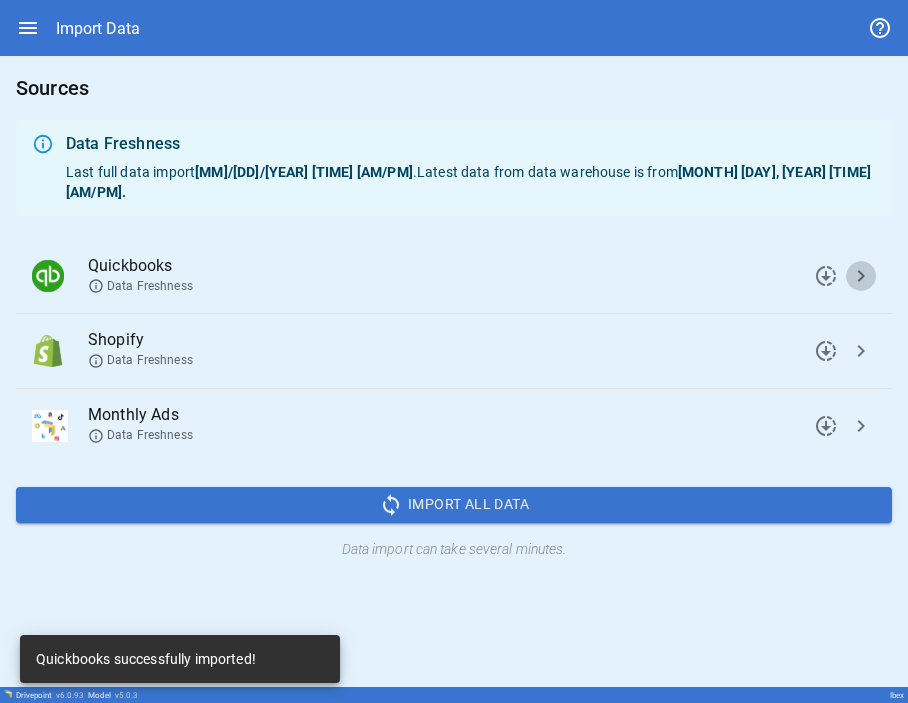 click on "chevron_right" at bounding box center (826, 276) 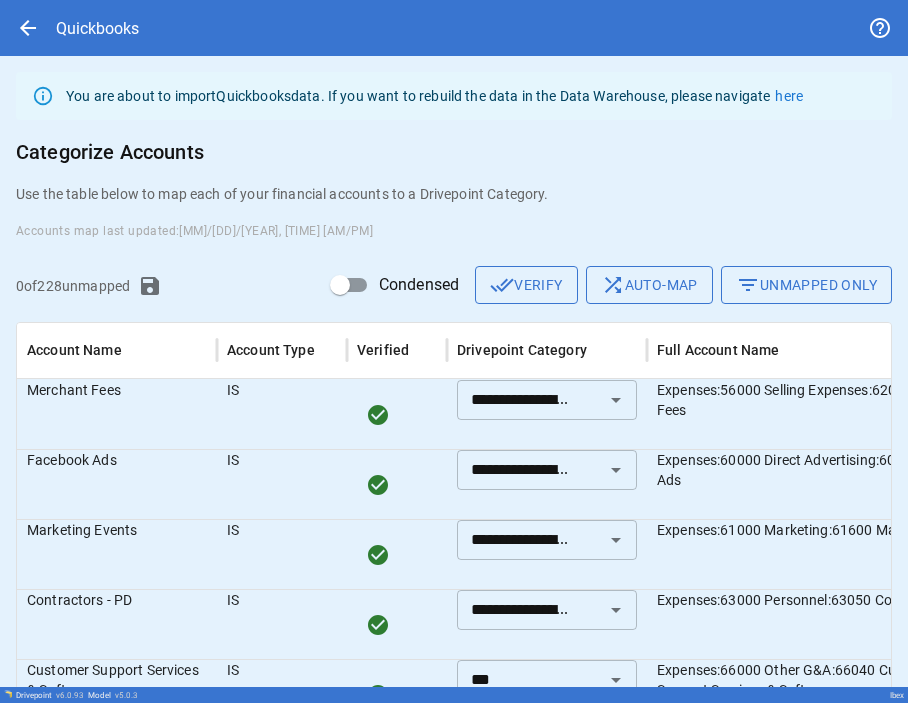 click on "arrow_back" at bounding box center (28, 28) 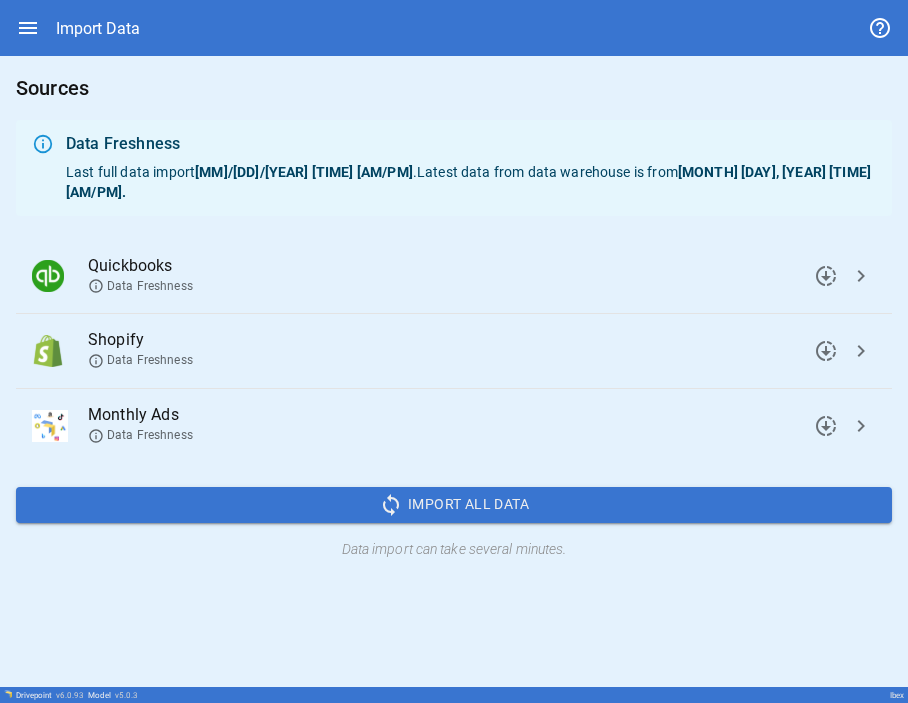 click on "downloading" at bounding box center (826, 276) 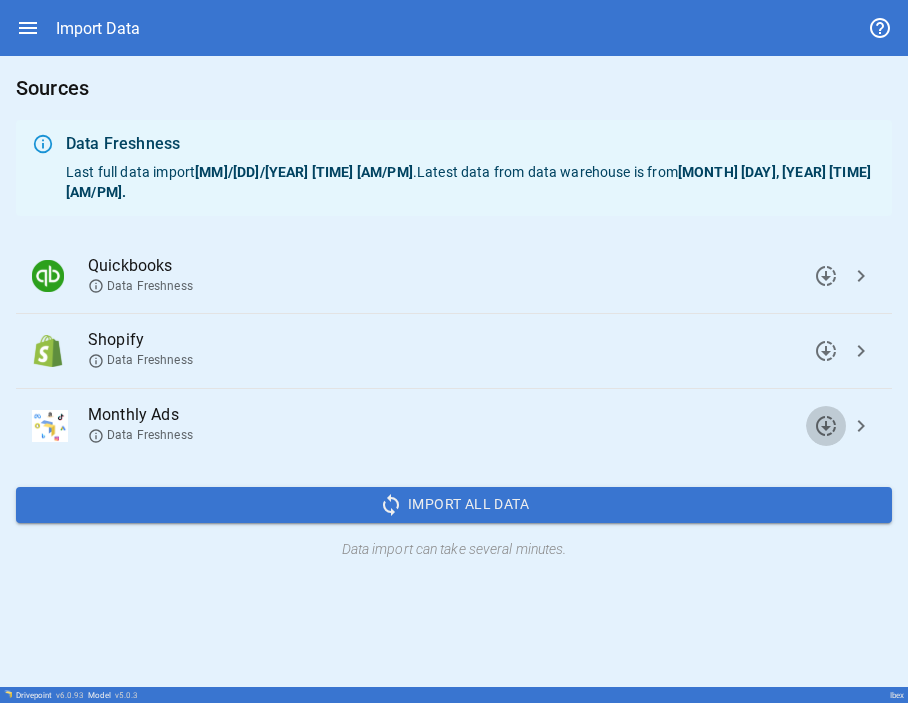 click on "downloading" at bounding box center [826, 276] 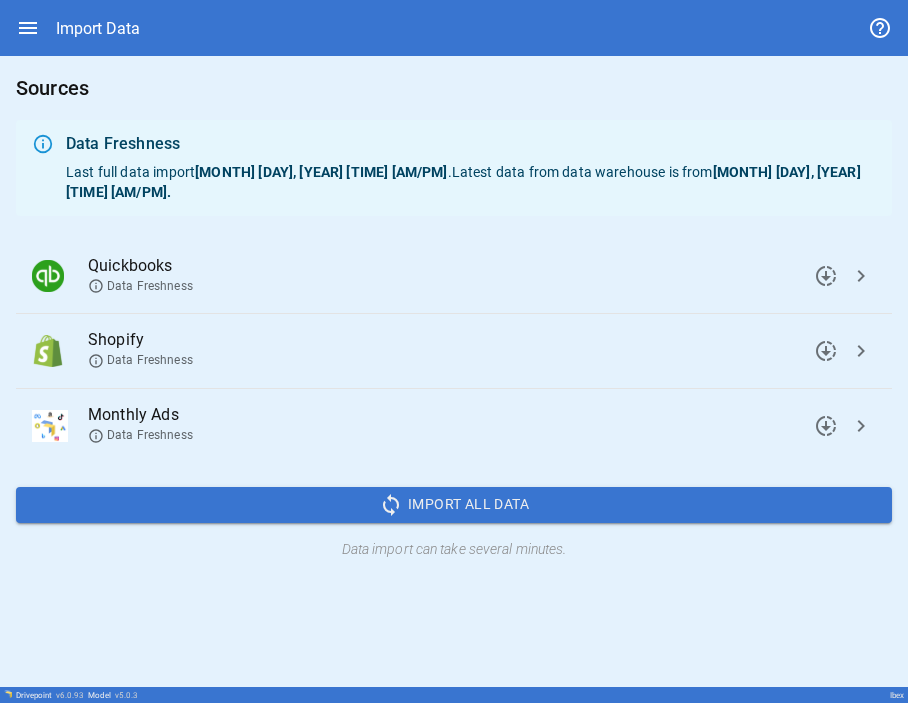 click on "downloading" at bounding box center (826, 276) 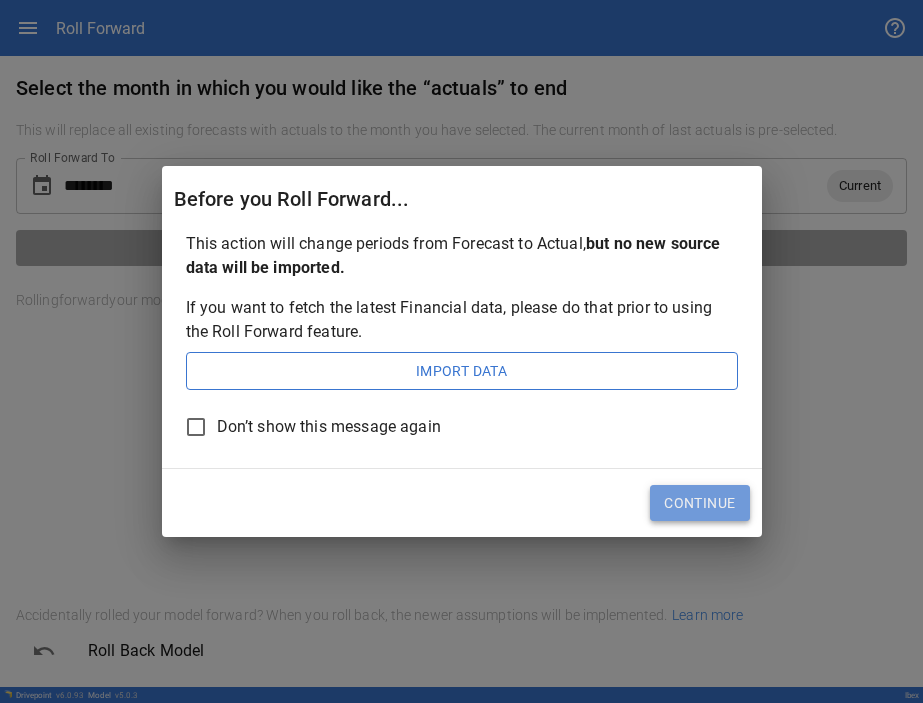 click on "Continue" at bounding box center (699, 503) 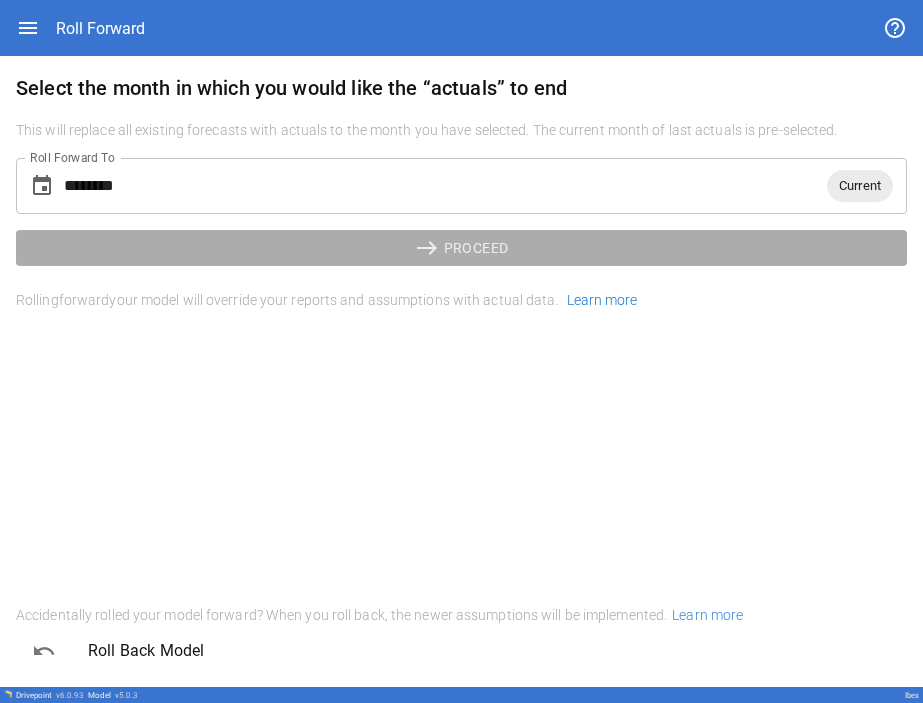 drag, startPoint x: 251, startPoint y: 176, endPoint x: 251, endPoint y: 206, distance: 30 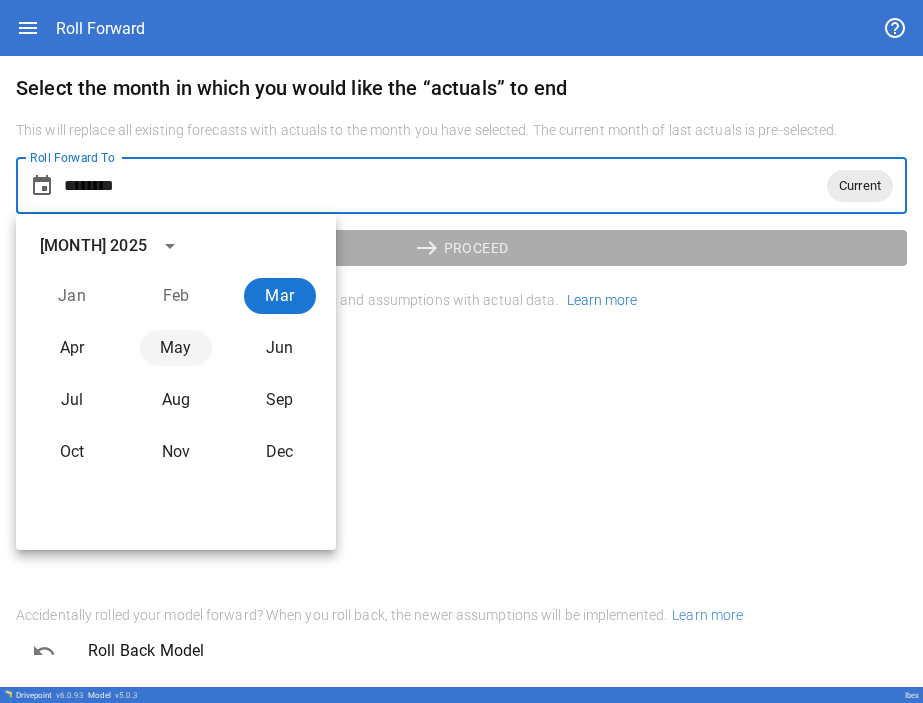 click on "May" at bounding box center (176, 348) 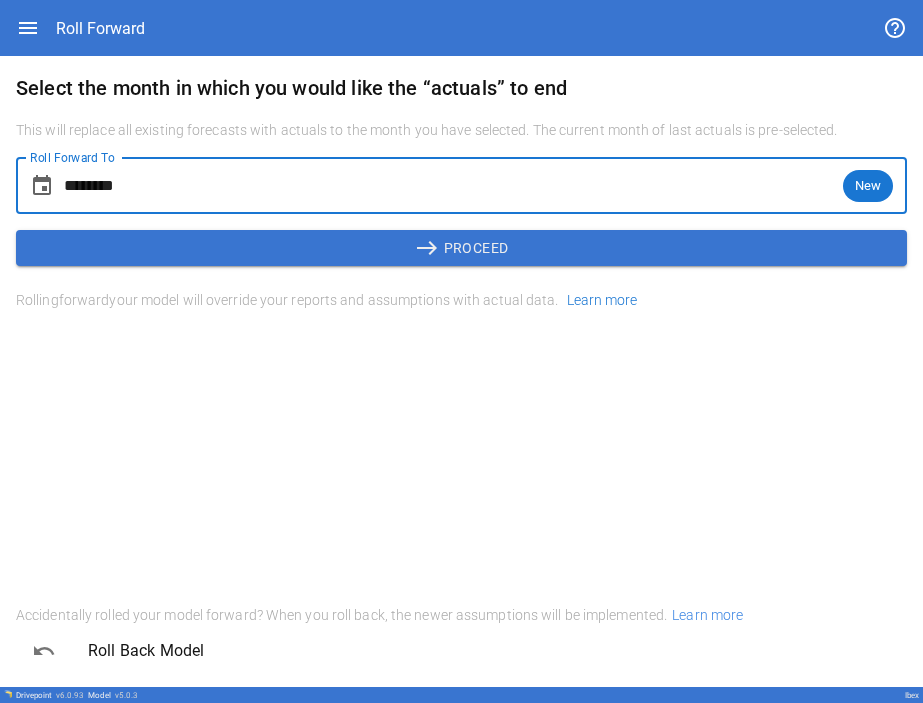 click on "Select the month in which you would like the “actuals” to end This will replace all existing forecasts with actuals to the month you have selected. The current month of last actuals is pre-selected. Roll Forward To ******** New Roll Forward To east PROCEED Rolling  forward  your model will override your reports and assumptions with actual data. Learn more" at bounding box center [461, 259] 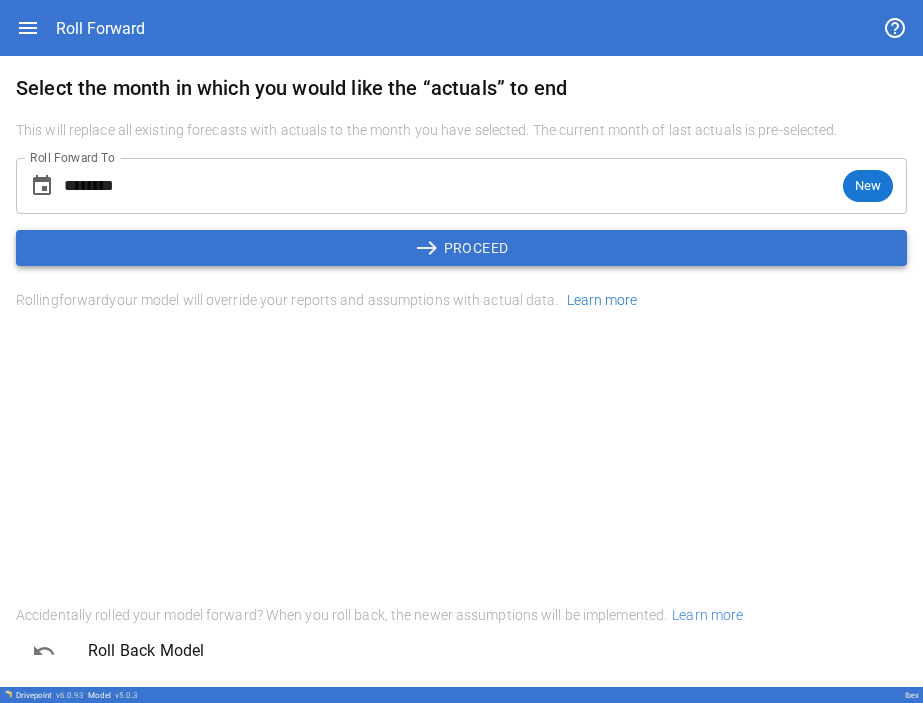 click on "east PROCEED" at bounding box center [461, 248] 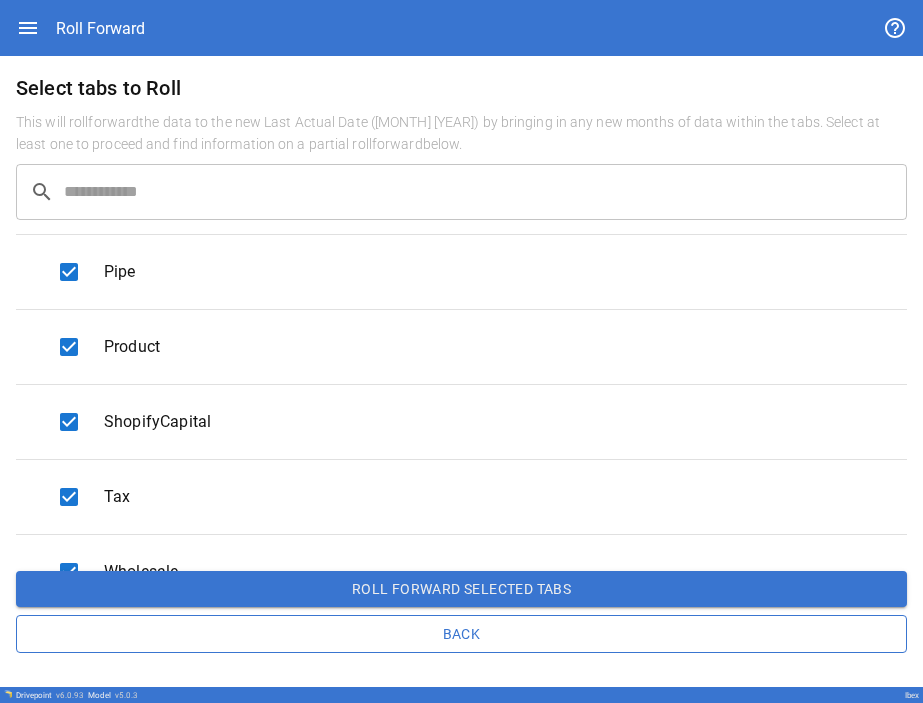 scroll, scrollTop: 1087, scrollLeft: 0, axis: vertical 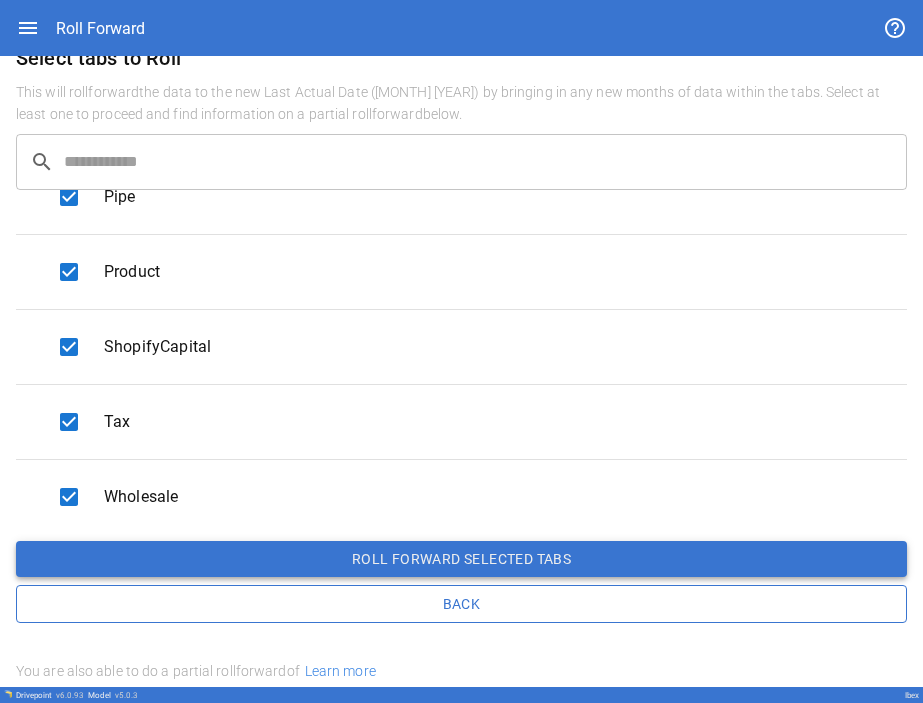 click on "Roll forward selected tabs" at bounding box center (461, 559) 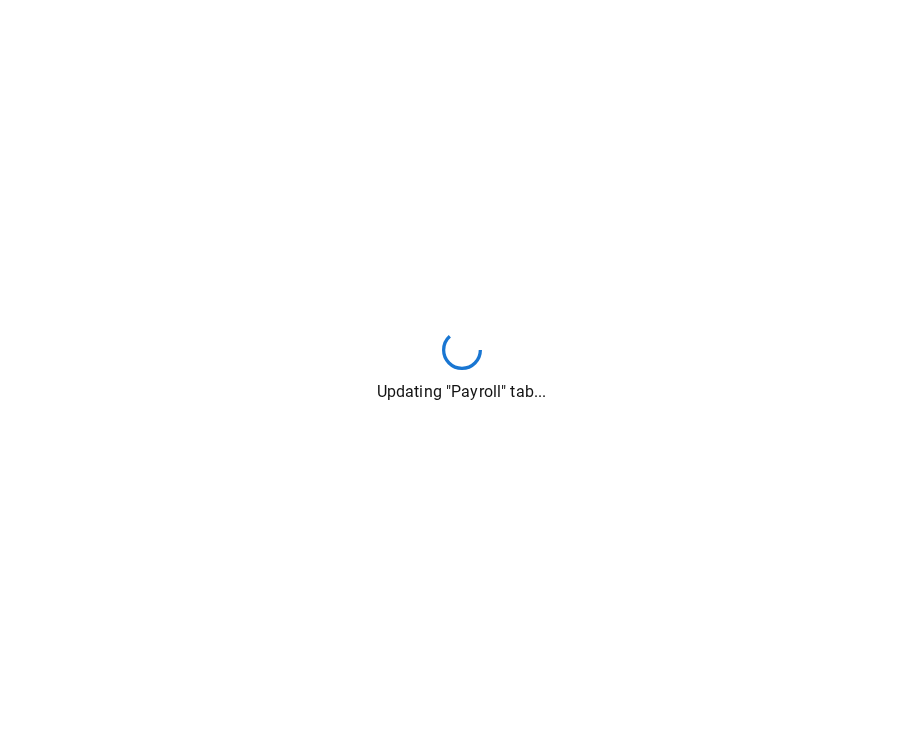 scroll, scrollTop: 1072, scrollLeft: 0, axis: vertical 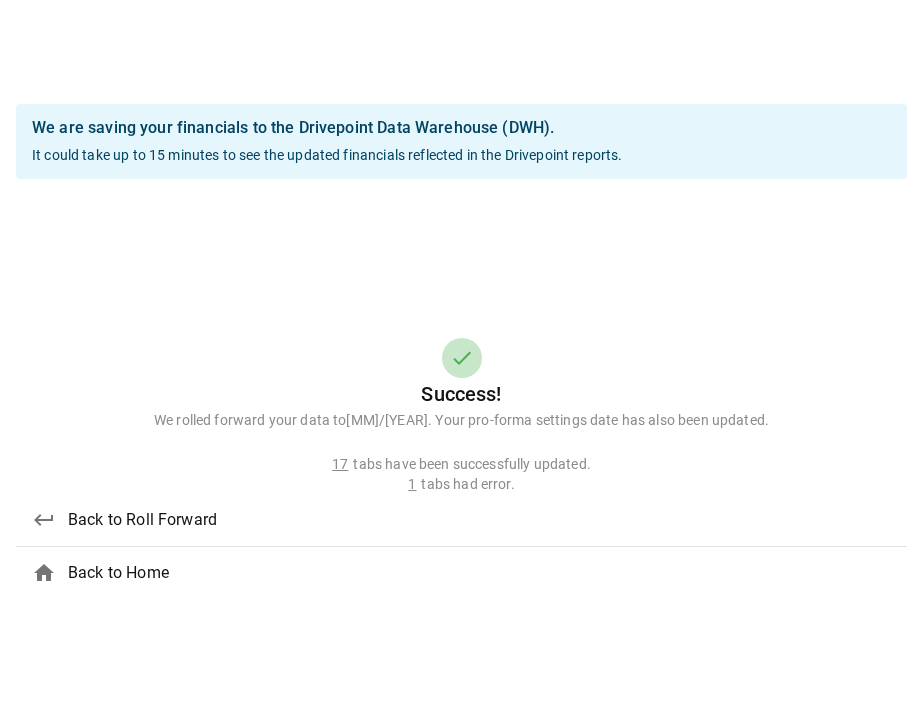 click on "1" at bounding box center (340, 464) 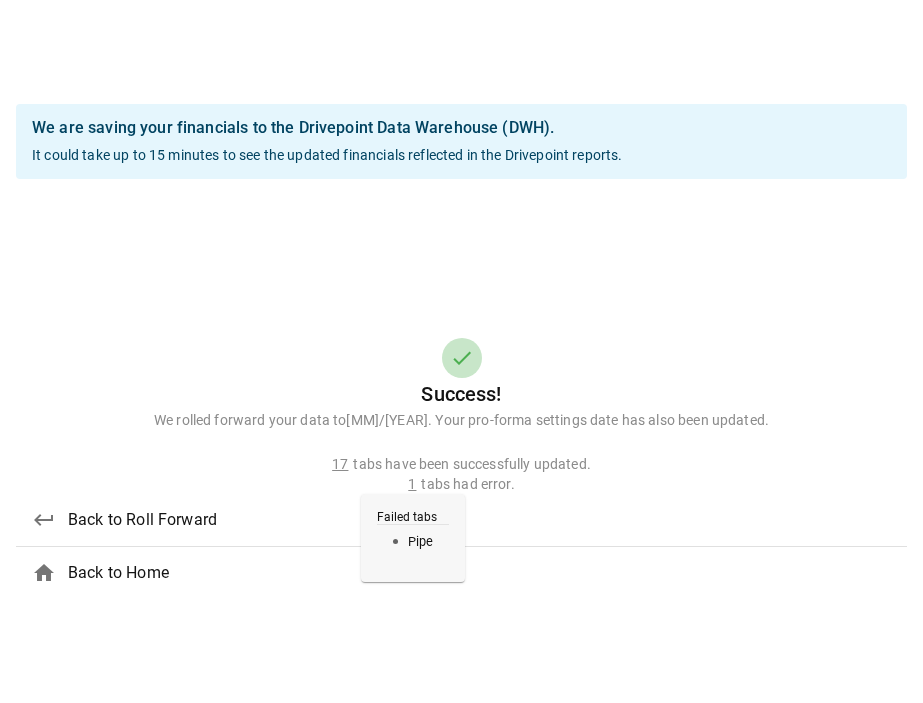 click on "Pipe" at bounding box center [413, 541] 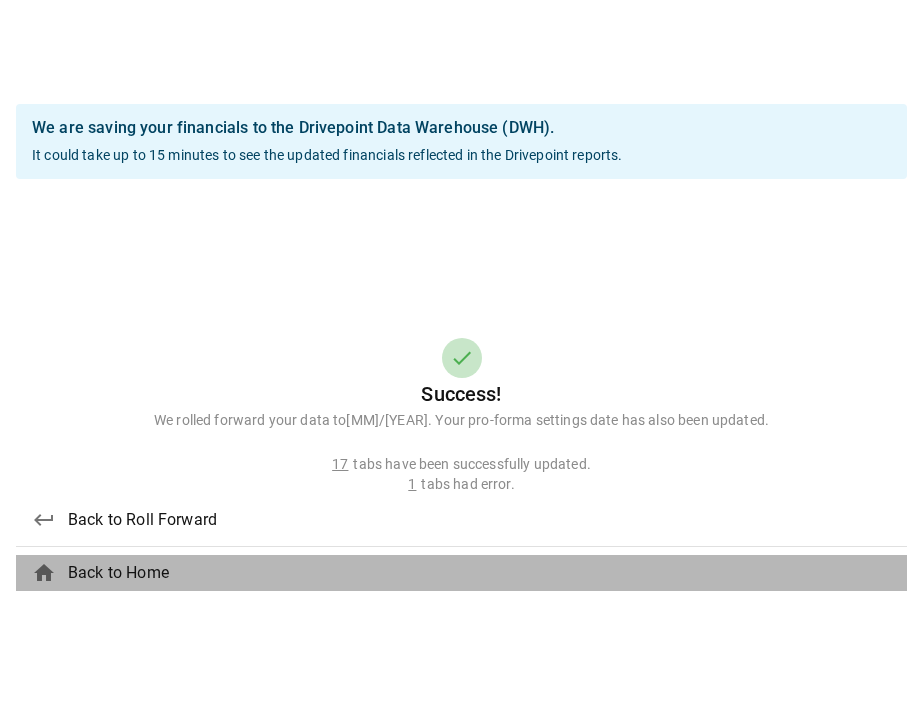 click on "Back to Home" at bounding box center (479, 520) 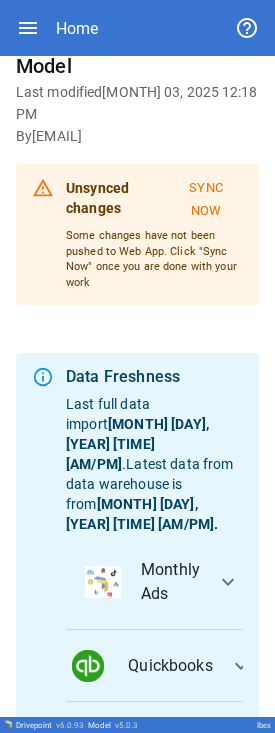 scroll, scrollTop: 0, scrollLeft: 0, axis: both 